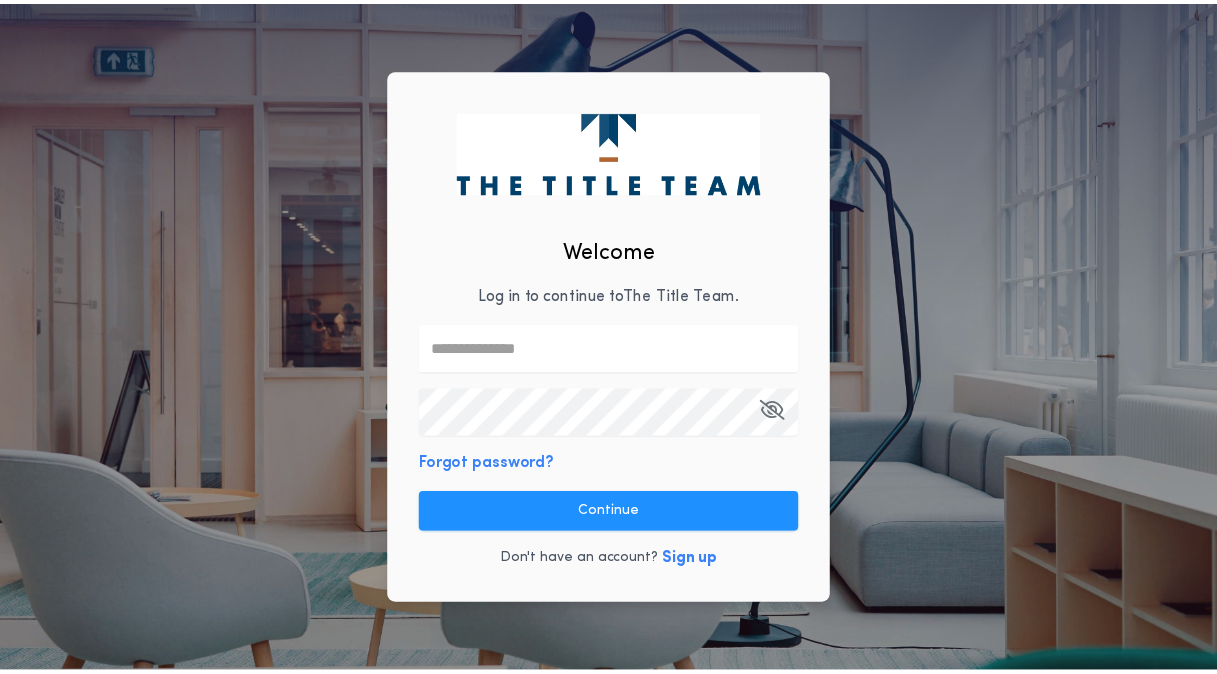 scroll, scrollTop: 0, scrollLeft: 0, axis: both 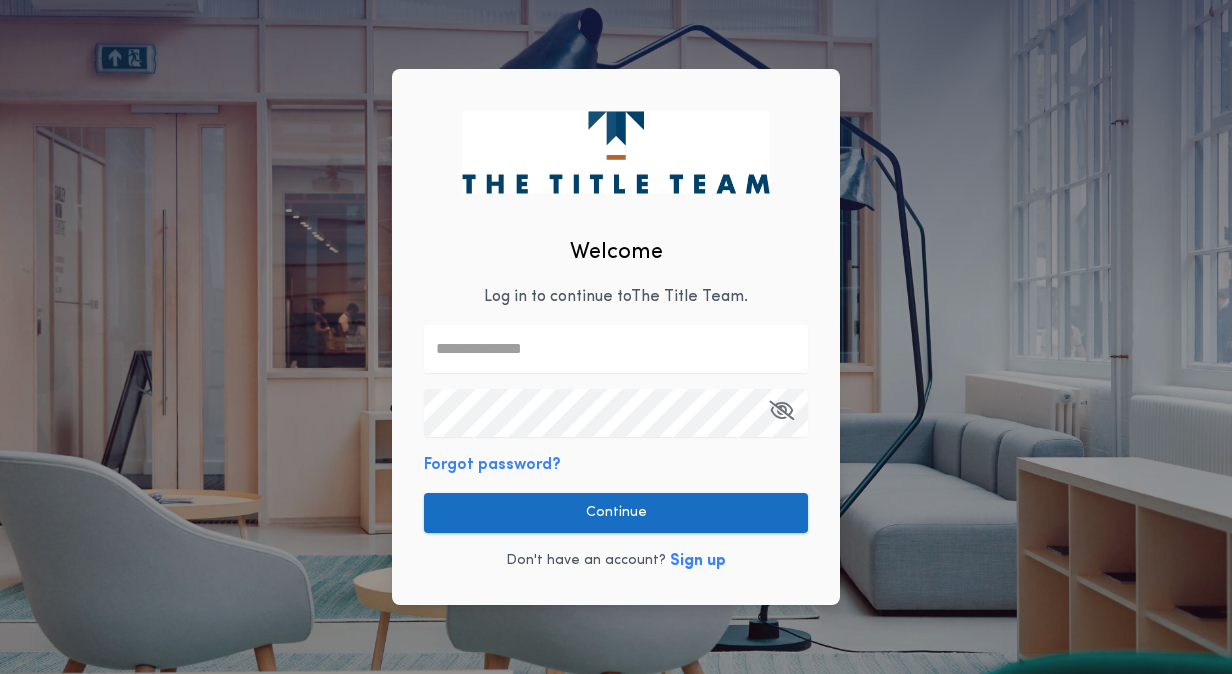 type on "**********" 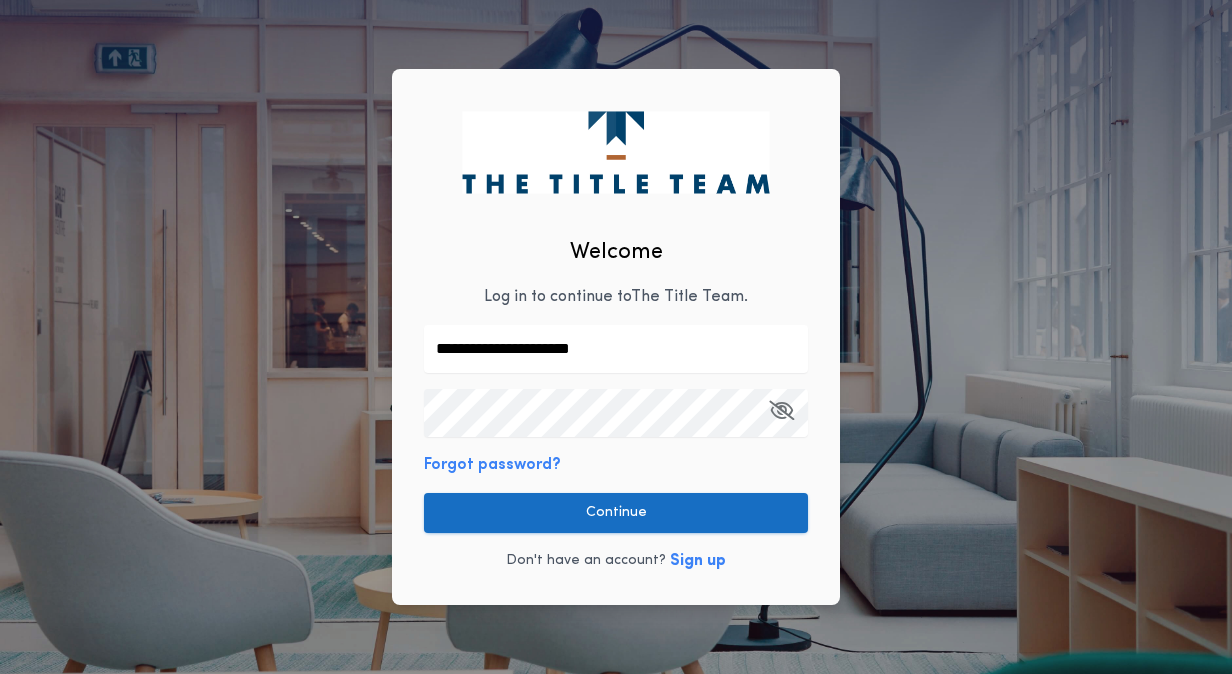click on "Continue" at bounding box center [616, 513] 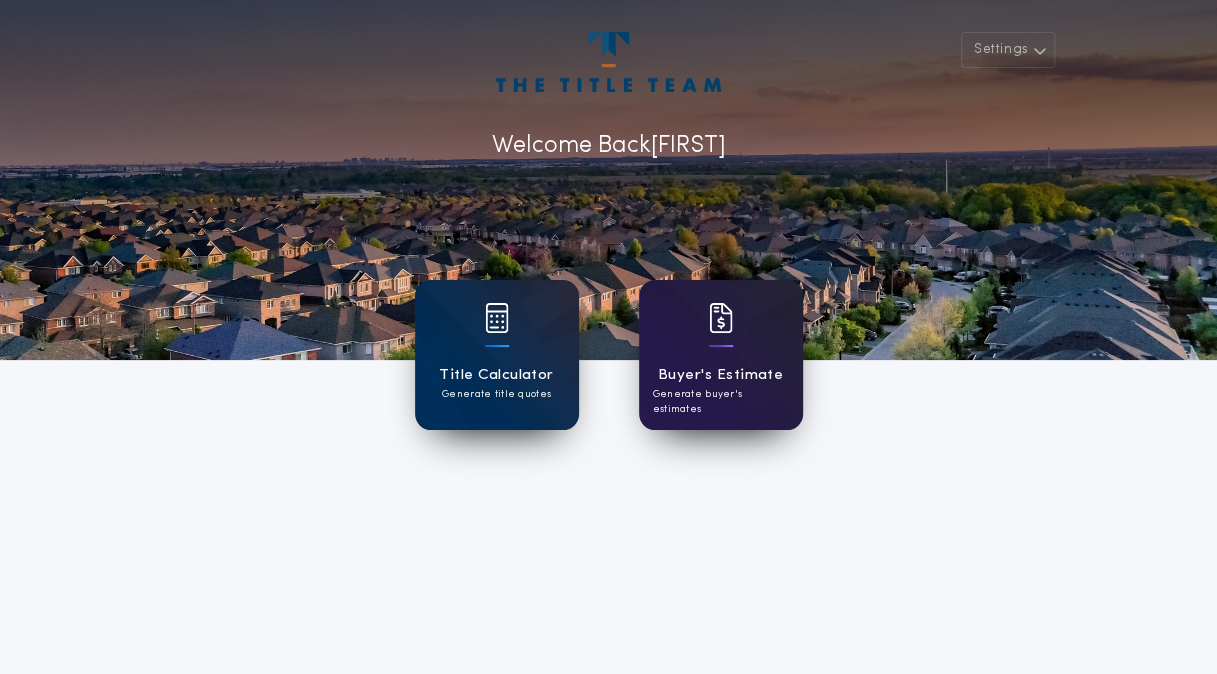 click on "Buyer's Estimate Generate buyer's estimates" at bounding box center [721, 355] 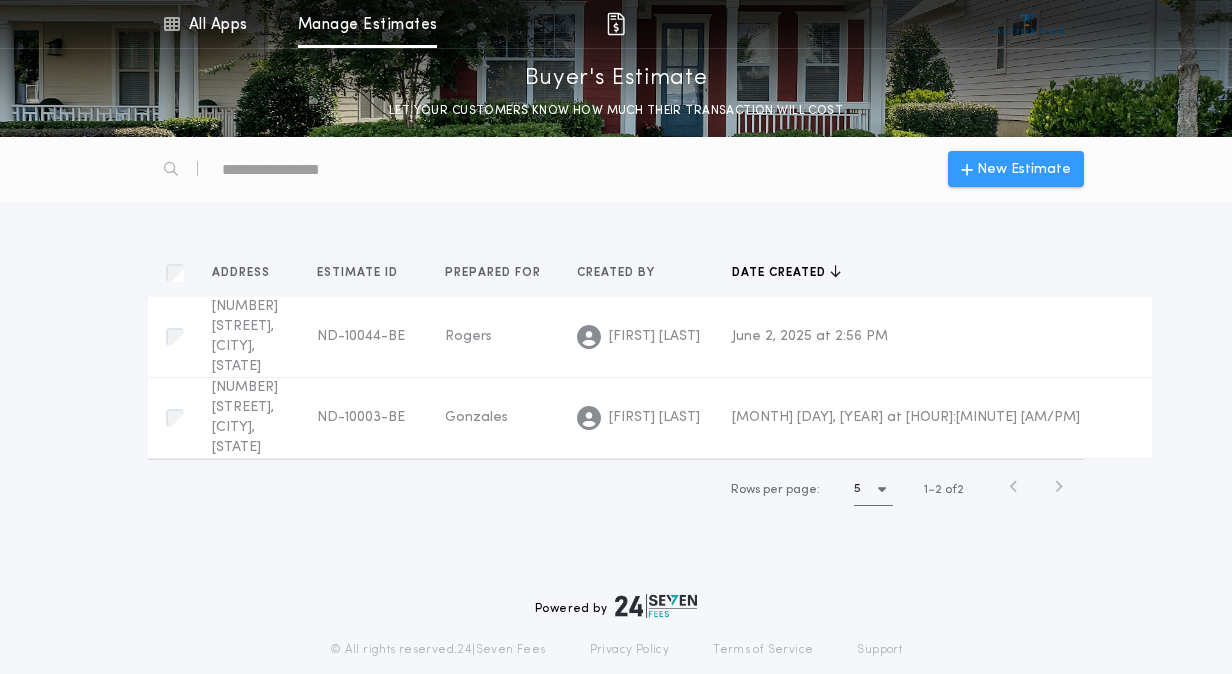 click on "New Estimate" at bounding box center (1024, 169) 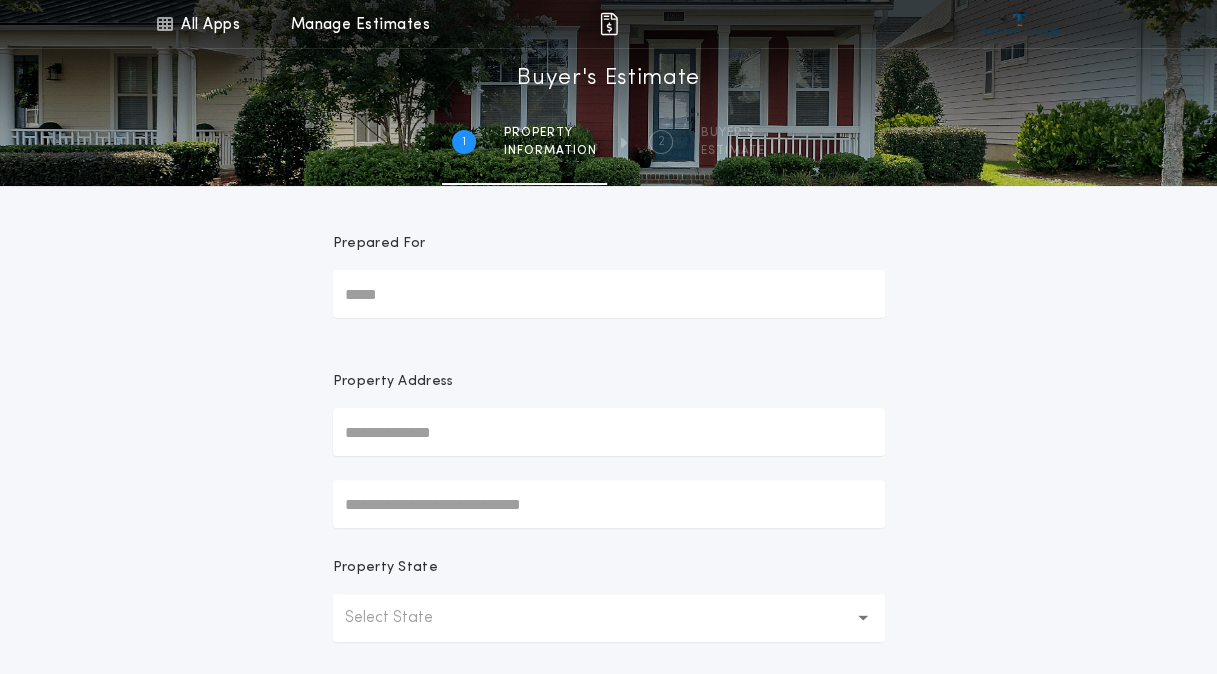 click on "Prepared For" at bounding box center [609, 294] 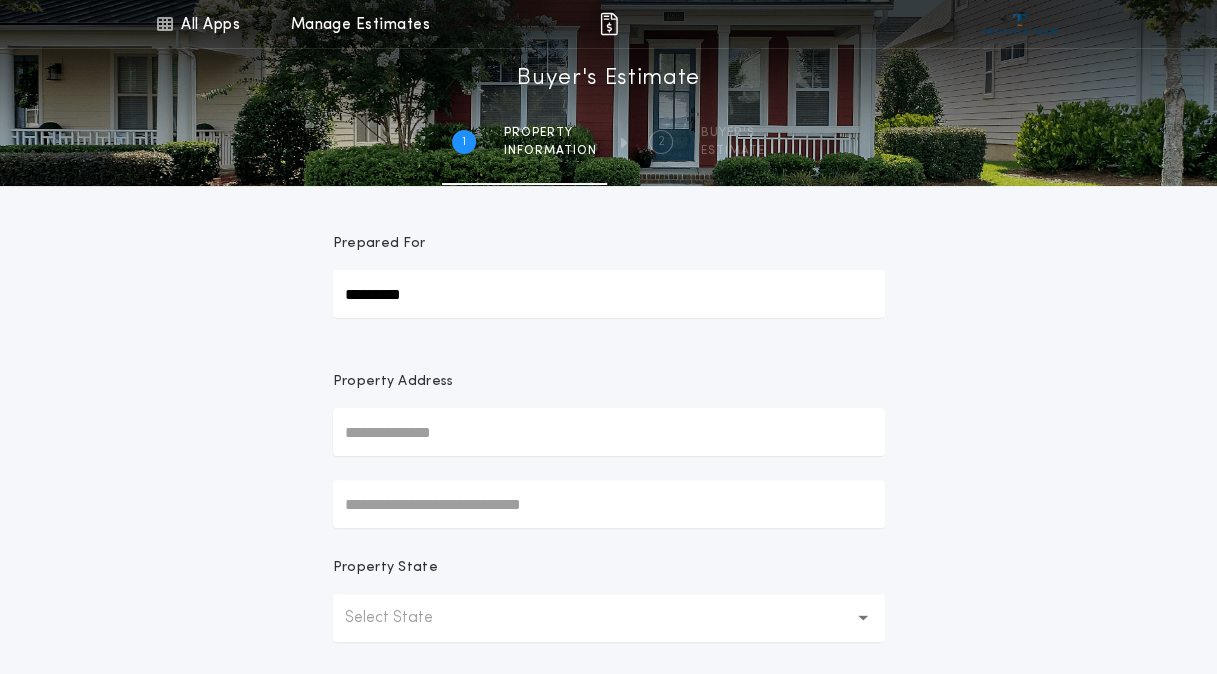 type on "*********" 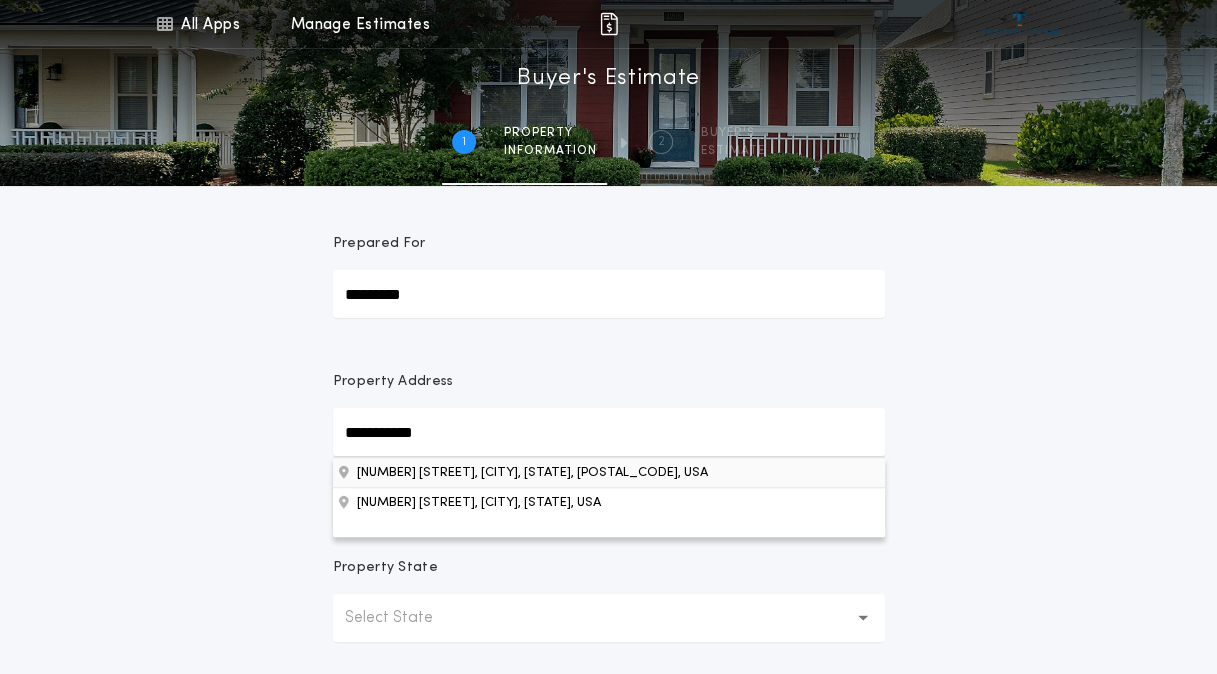 type on "**********" 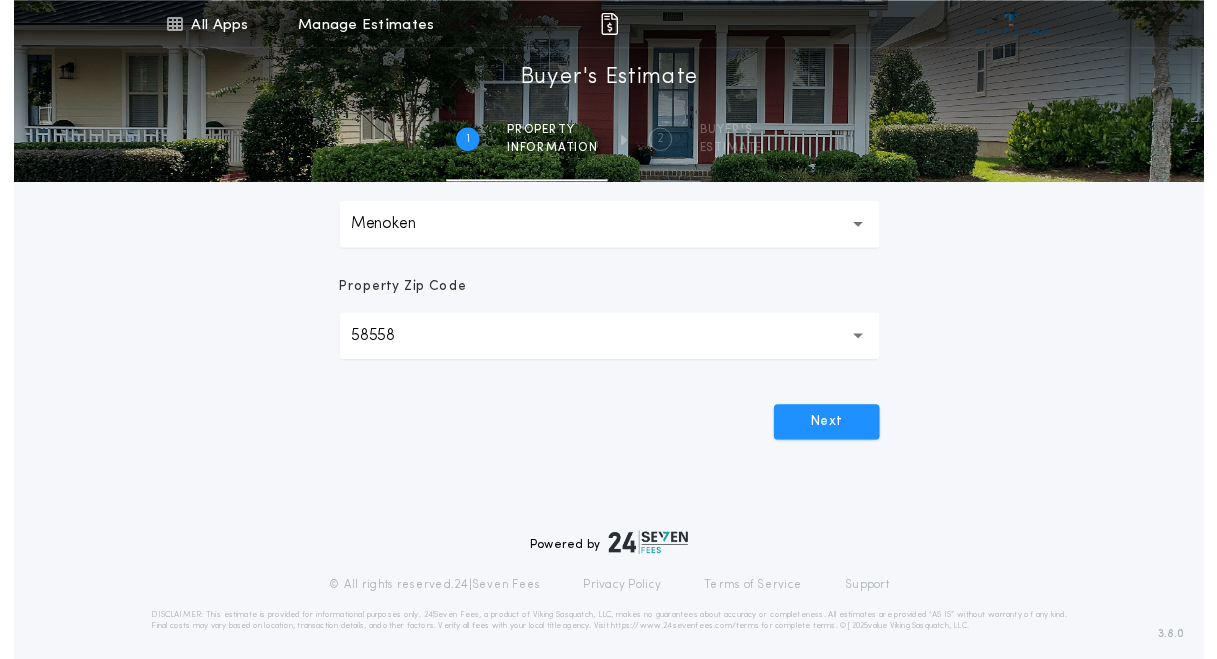 scroll, scrollTop: 629, scrollLeft: 0, axis: vertical 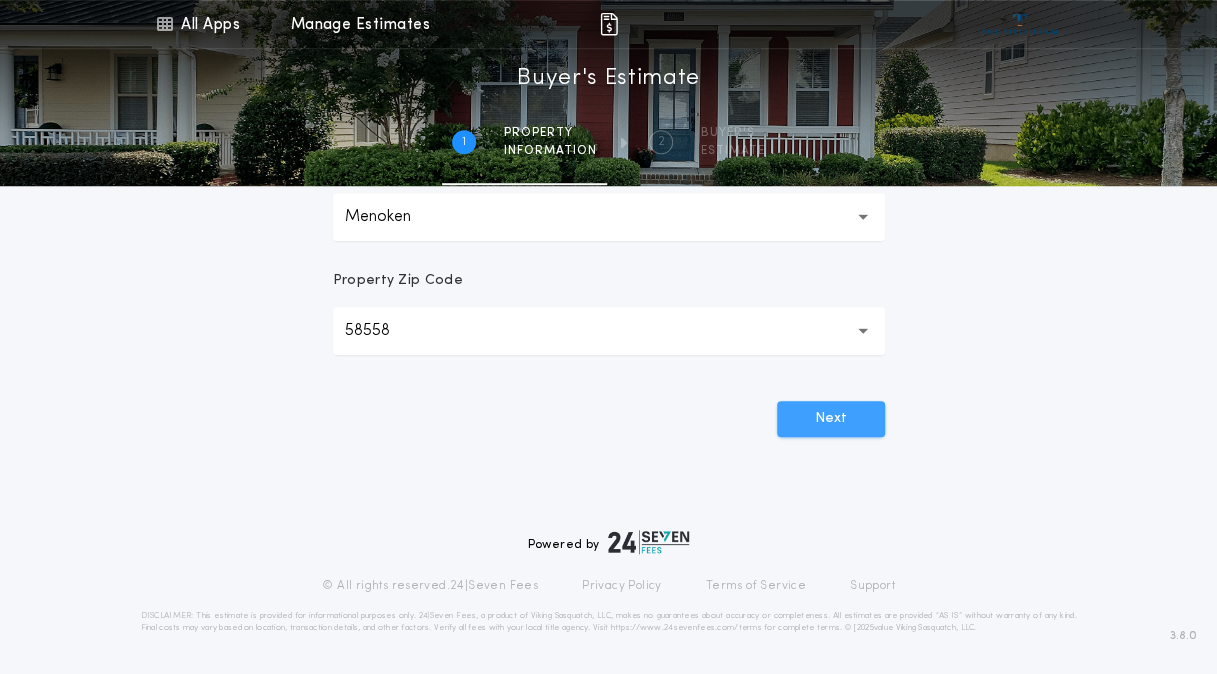 click on "Next" at bounding box center (831, 419) 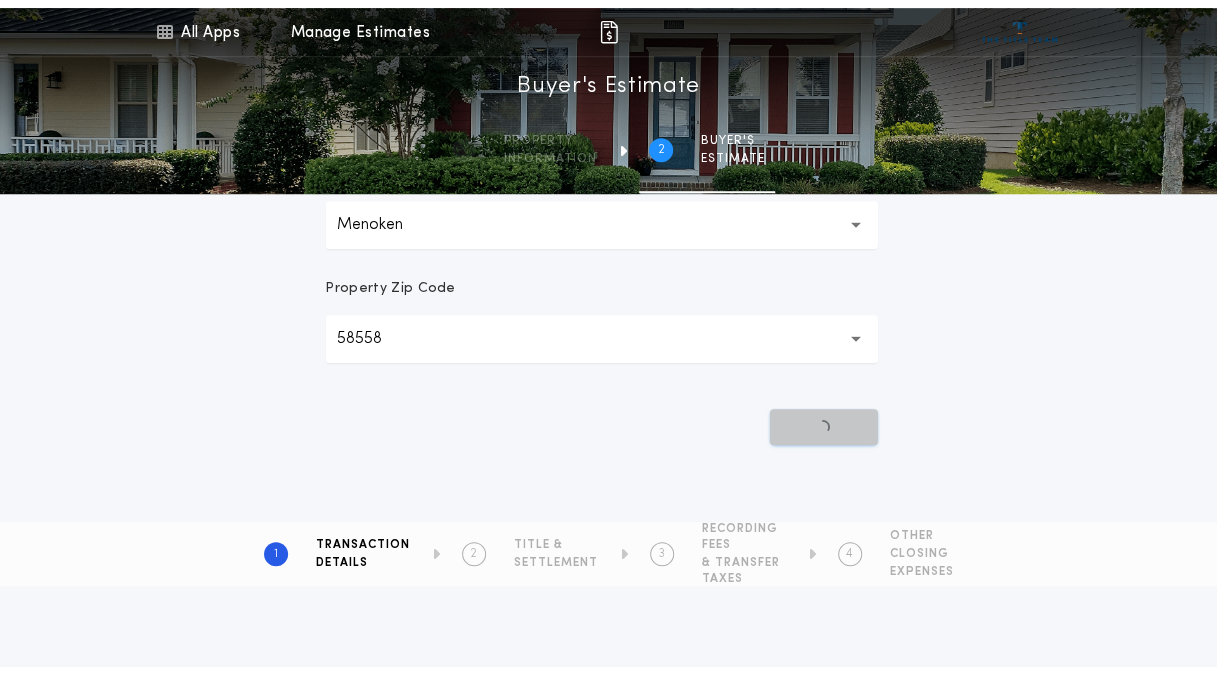 scroll, scrollTop: 0, scrollLeft: 0, axis: both 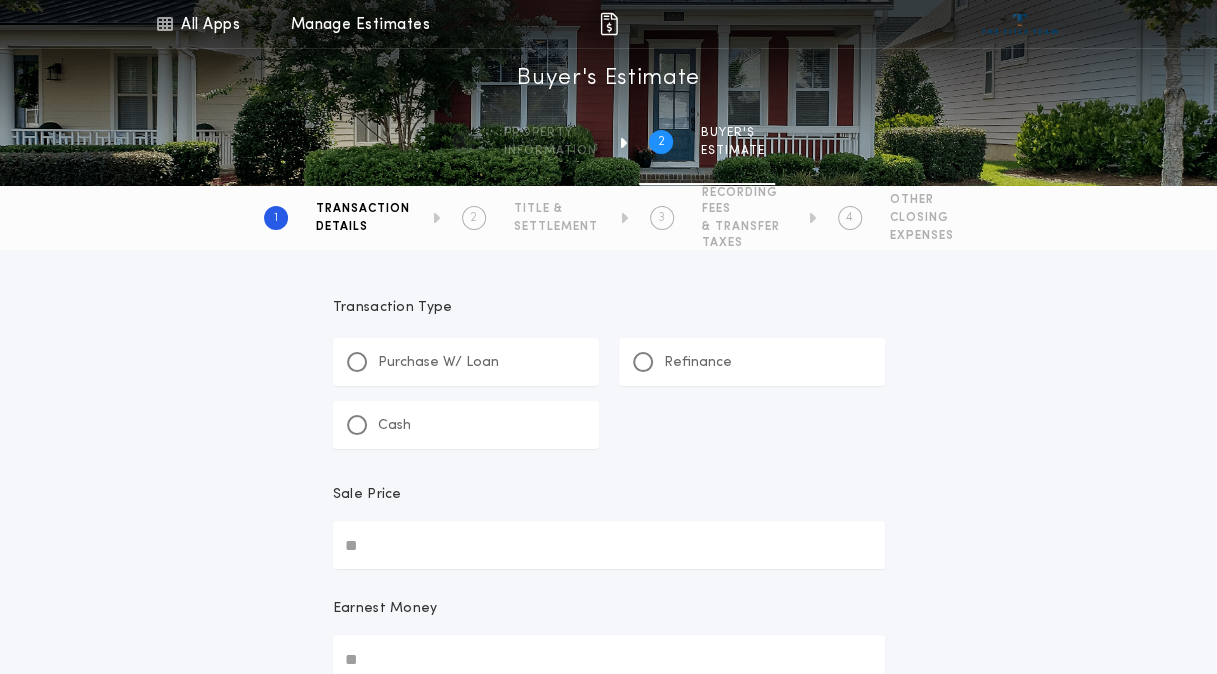 drag, startPoint x: 808, startPoint y: 414, endPoint x: 837, endPoint y: 415, distance: 29.017237 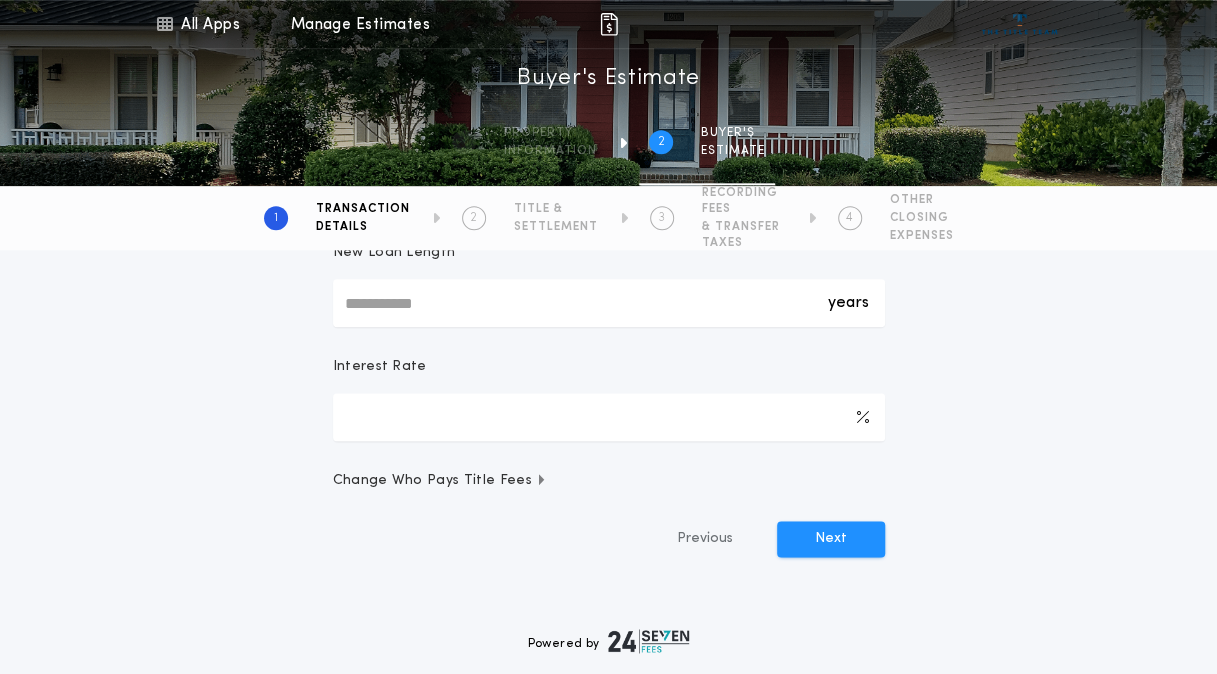scroll, scrollTop: 1117, scrollLeft: 0, axis: vertical 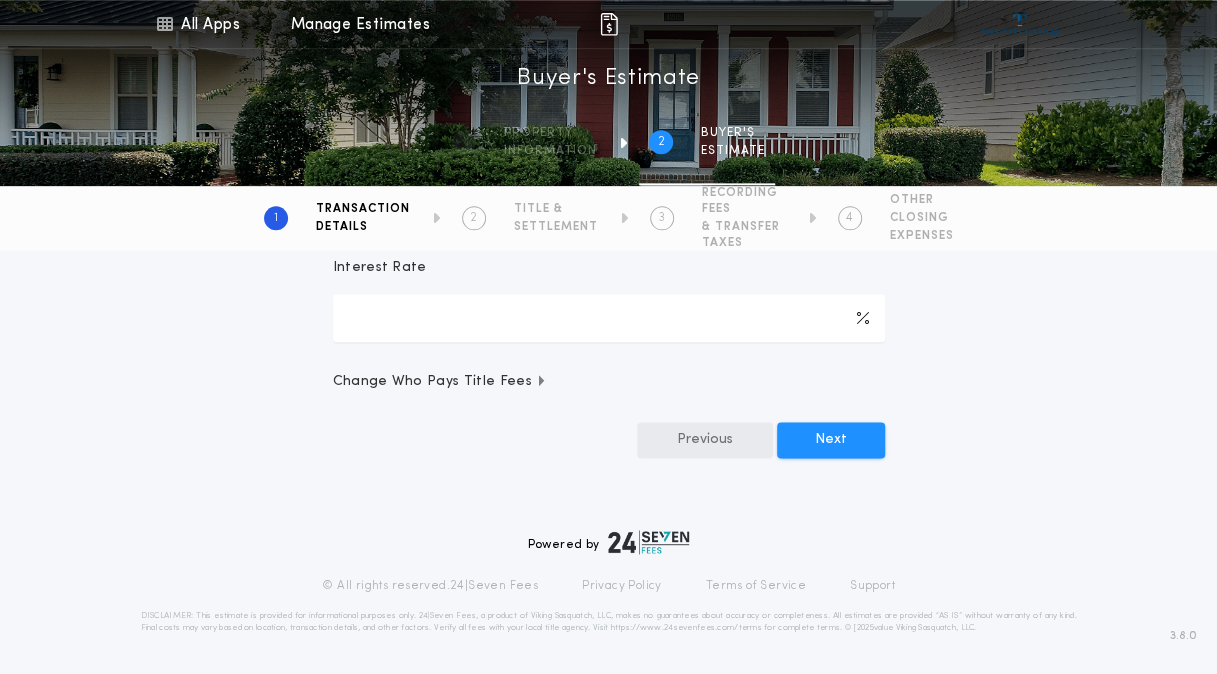click on "Previous" at bounding box center [705, 440] 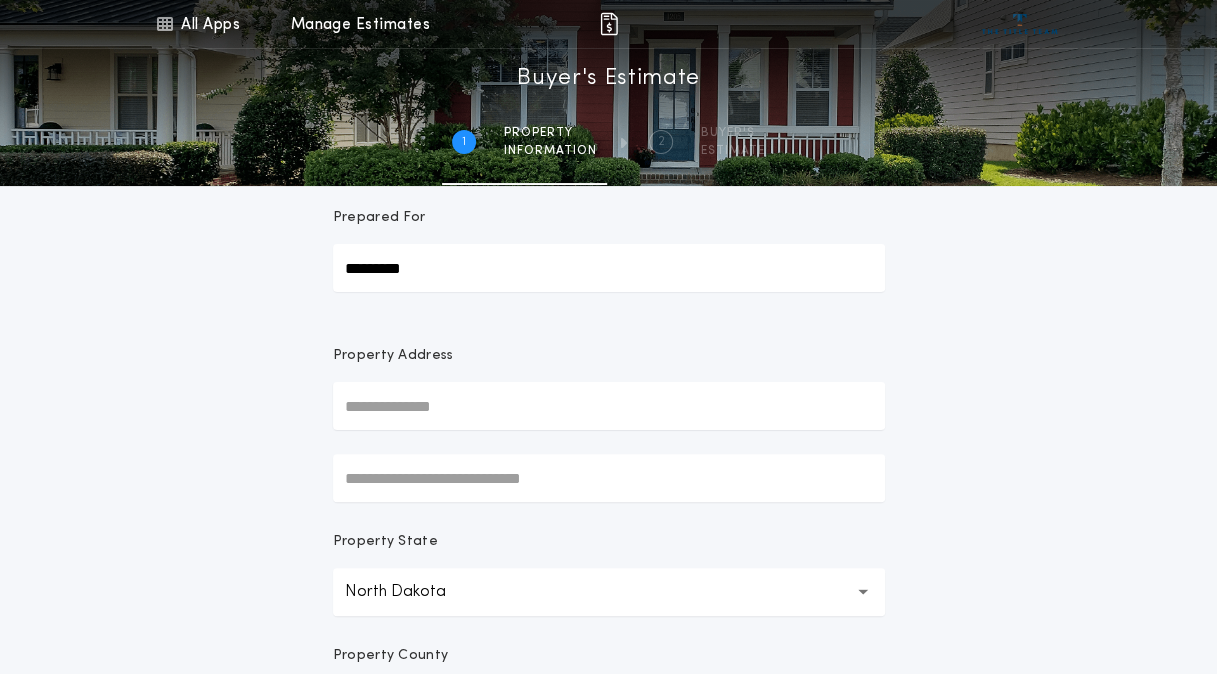 scroll, scrollTop: 0, scrollLeft: 0, axis: both 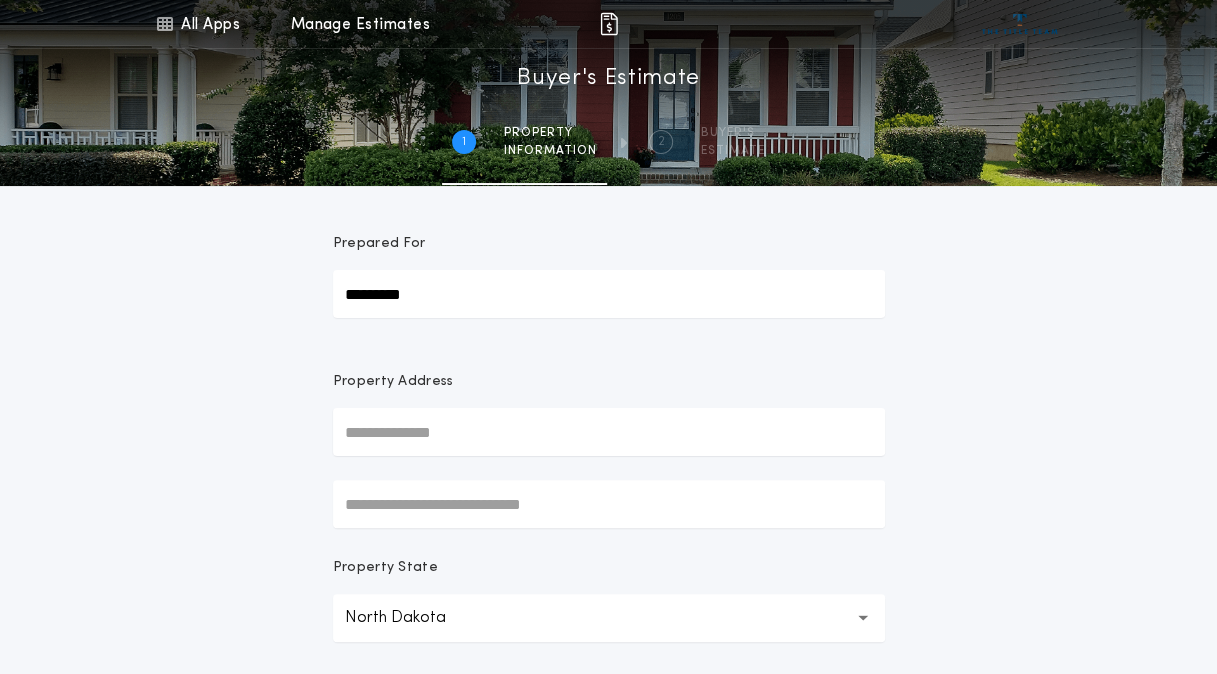 click at bounding box center [609, 432] 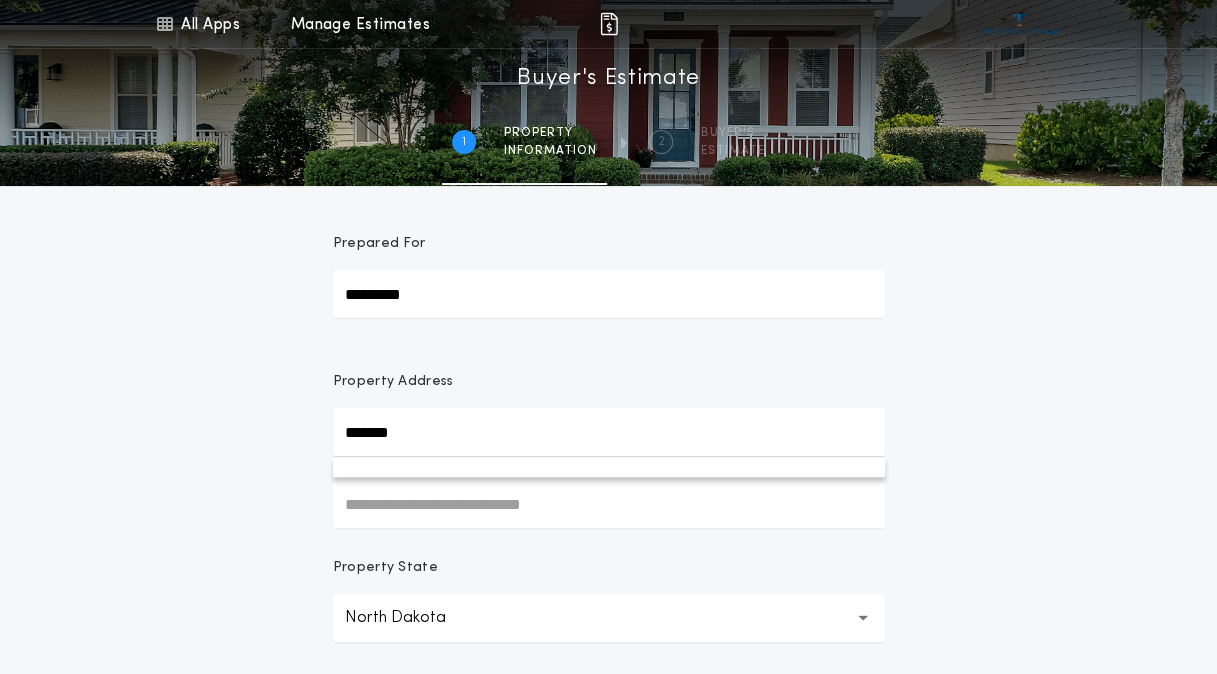 type on "**********" 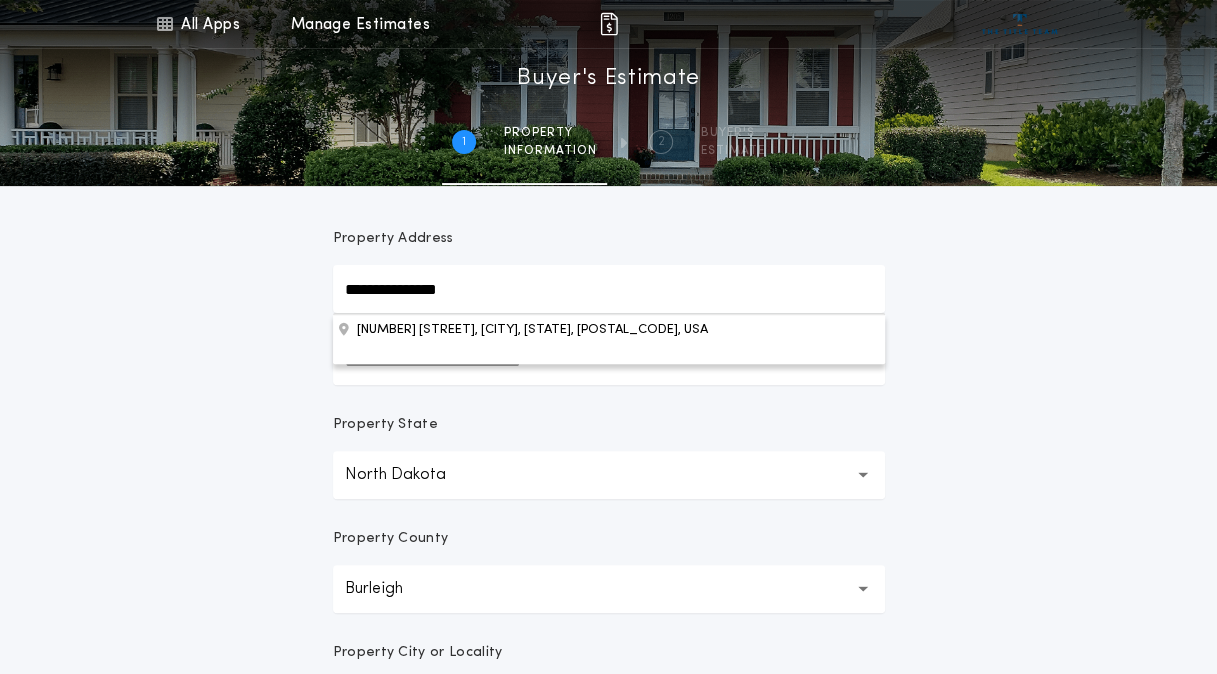 scroll, scrollTop: 140, scrollLeft: 0, axis: vertical 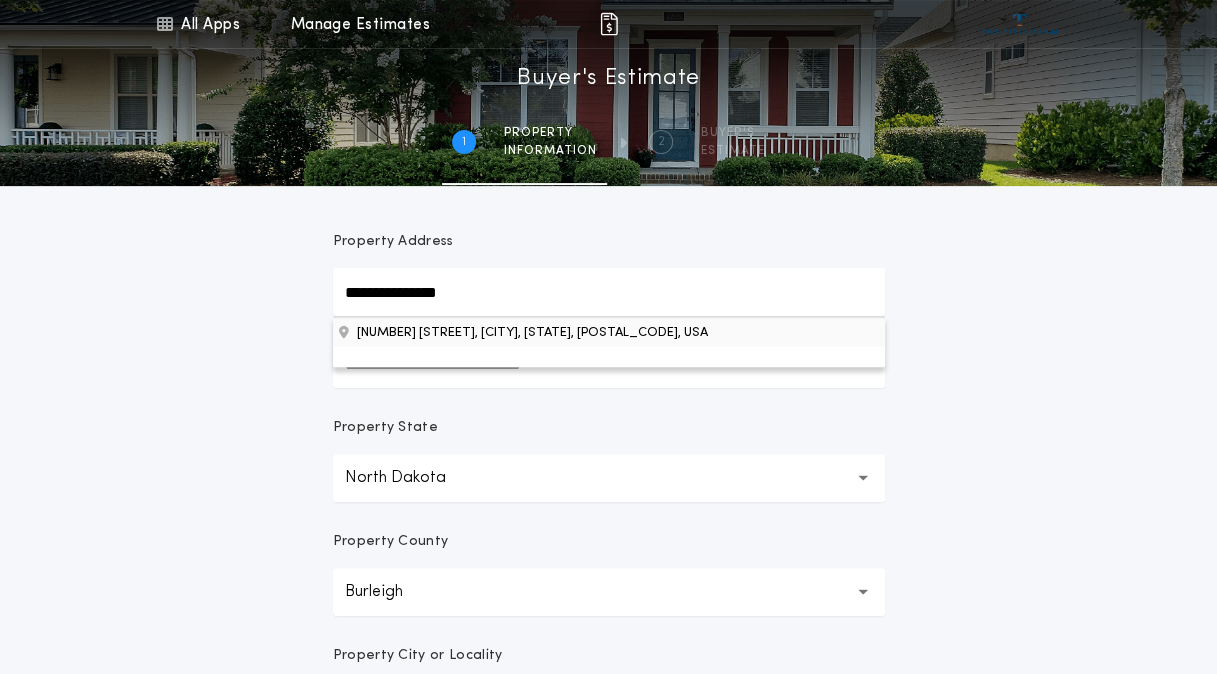 click on "[NUMBER] [STREET], [CITY], [STATE], [POSTAL_CODE], USA" at bounding box center [609, 332] 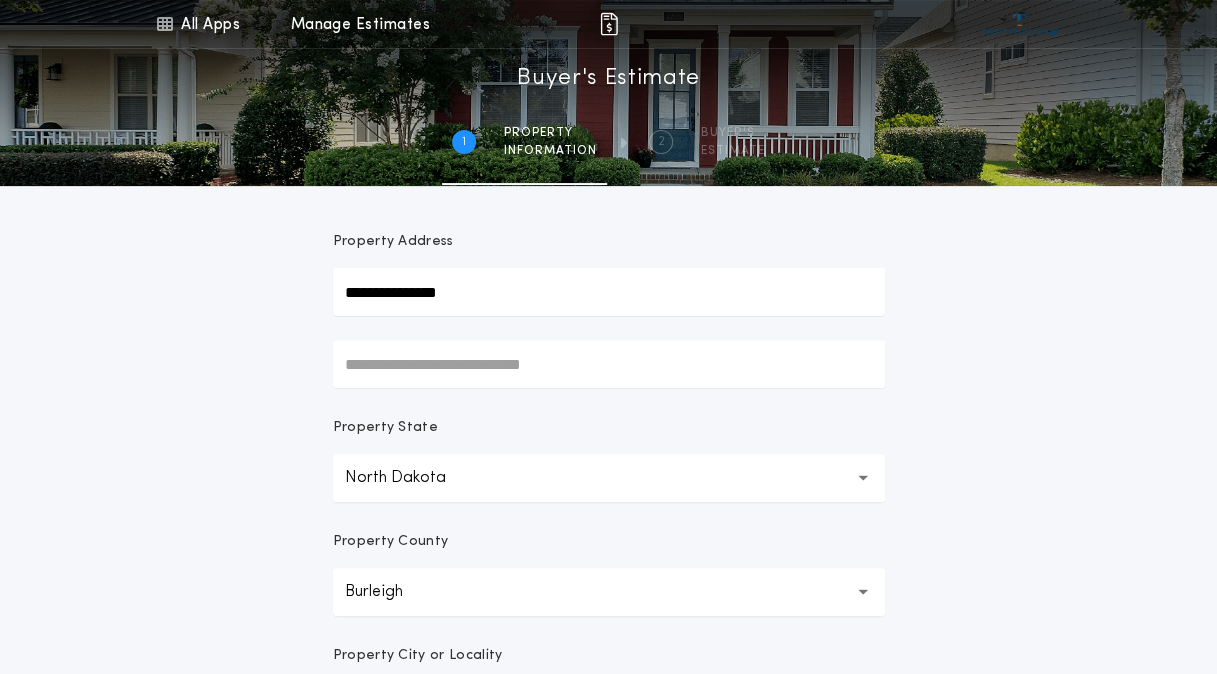 click on "**********" at bounding box center [608, 431] 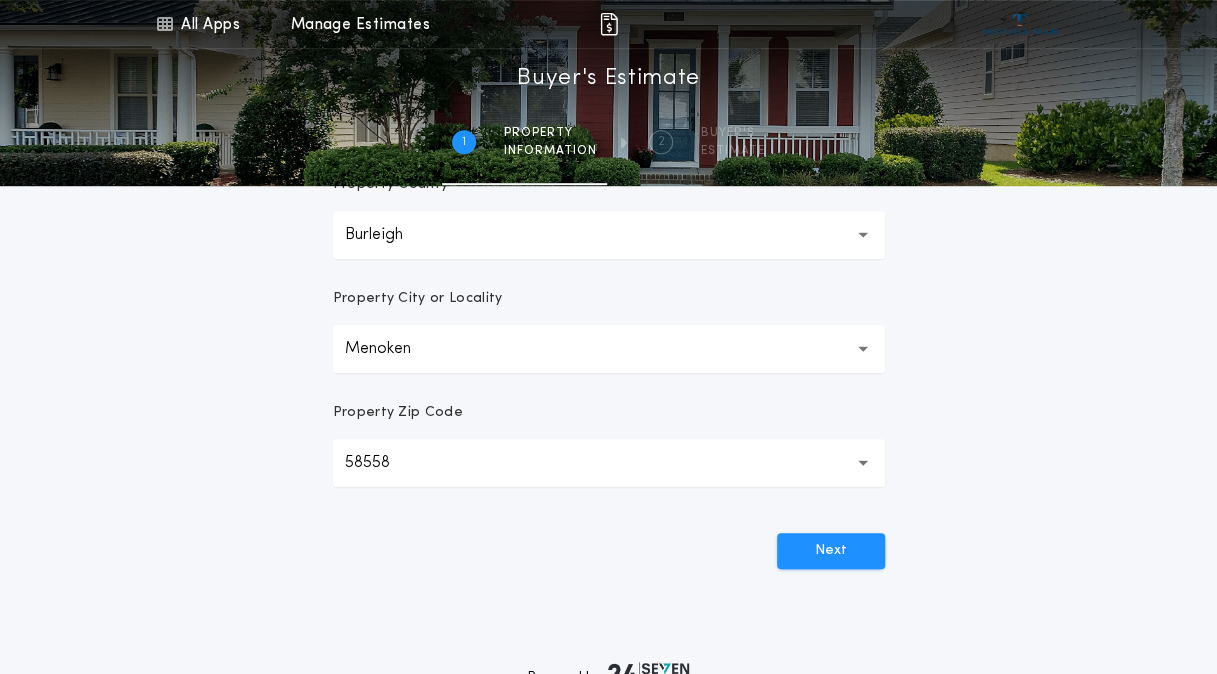 scroll, scrollTop: 498, scrollLeft: 0, axis: vertical 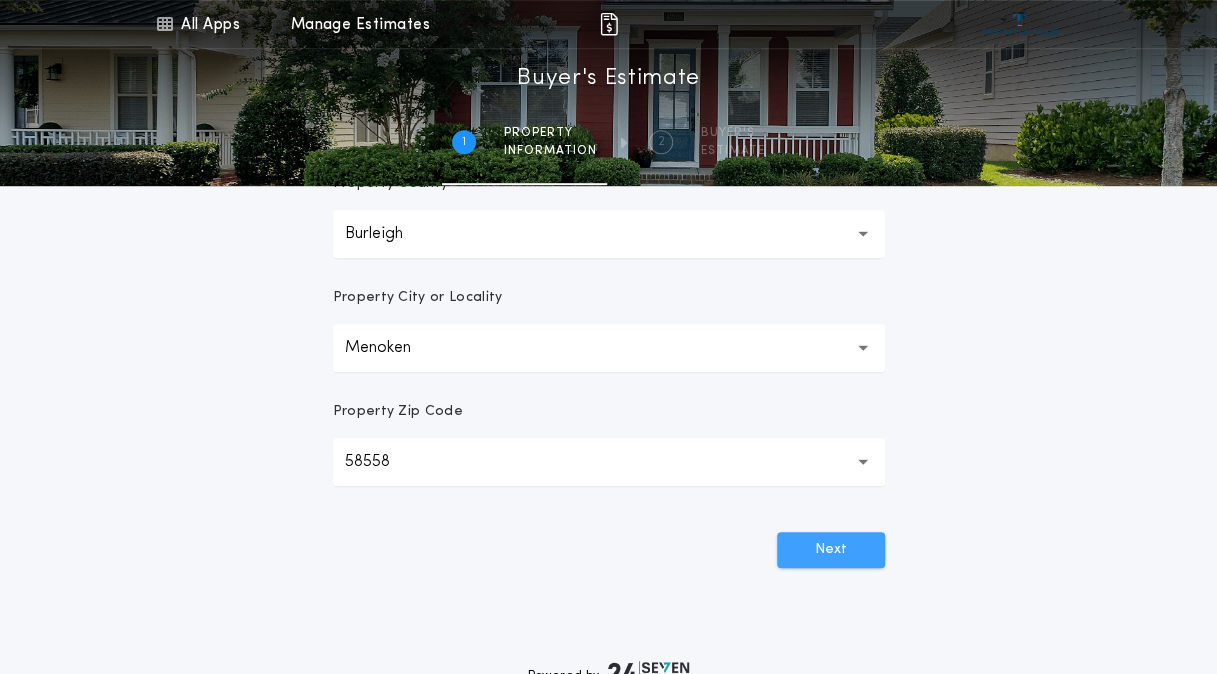 click on "Next" at bounding box center [831, 550] 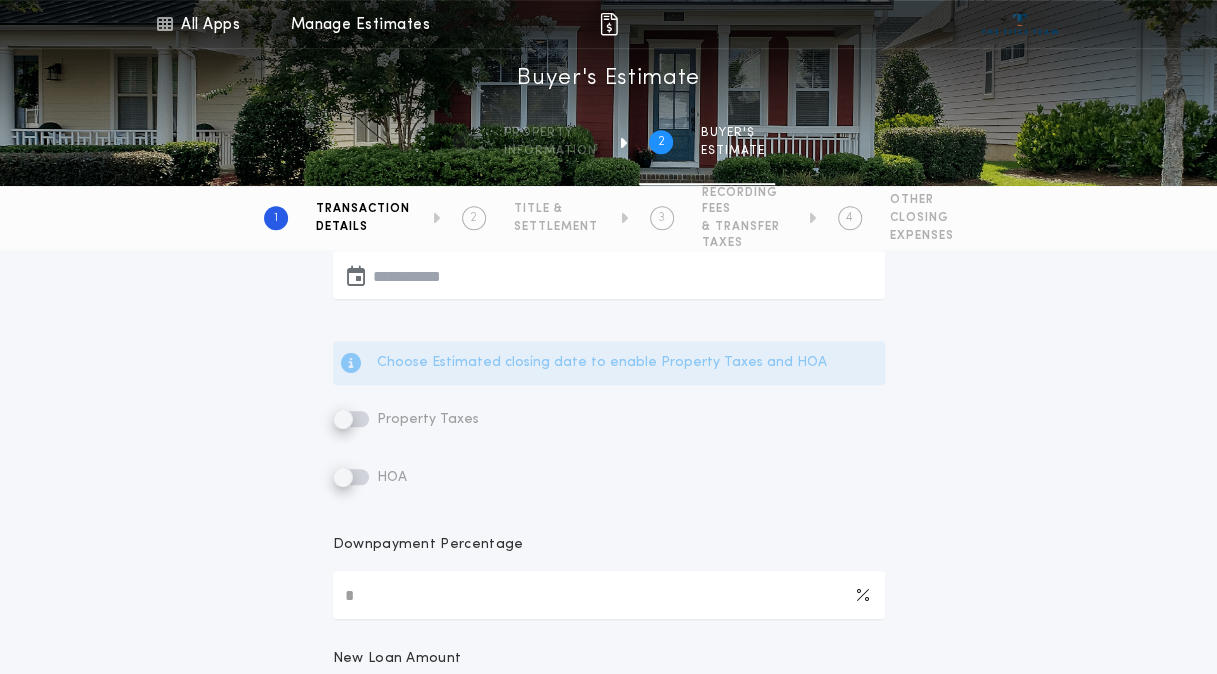 scroll, scrollTop: 0, scrollLeft: 0, axis: both 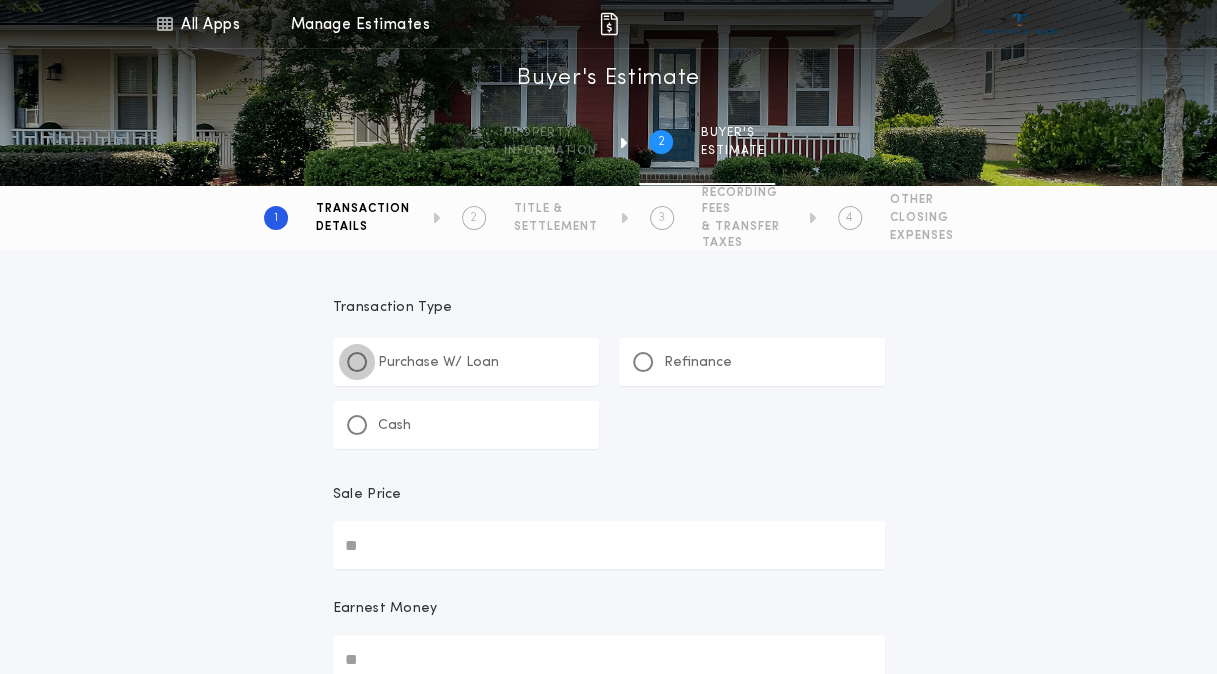 click at bounding box center (357, 362) 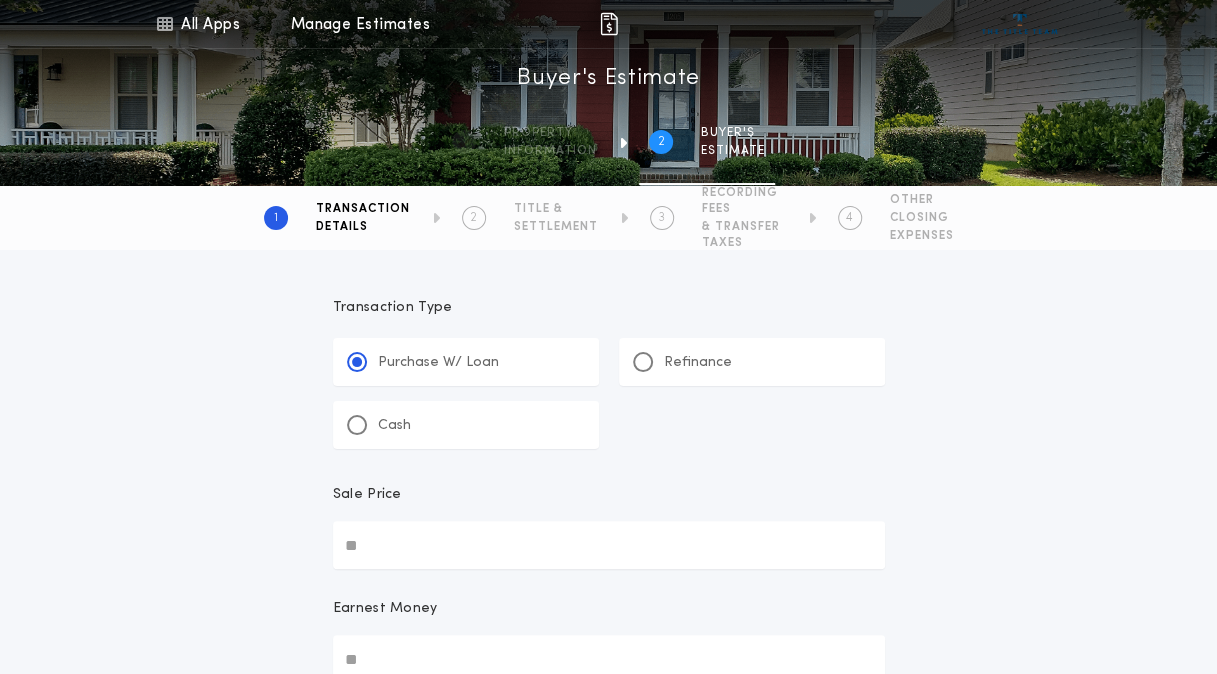 click on "Sale Price" at bounding box center (609, 545) 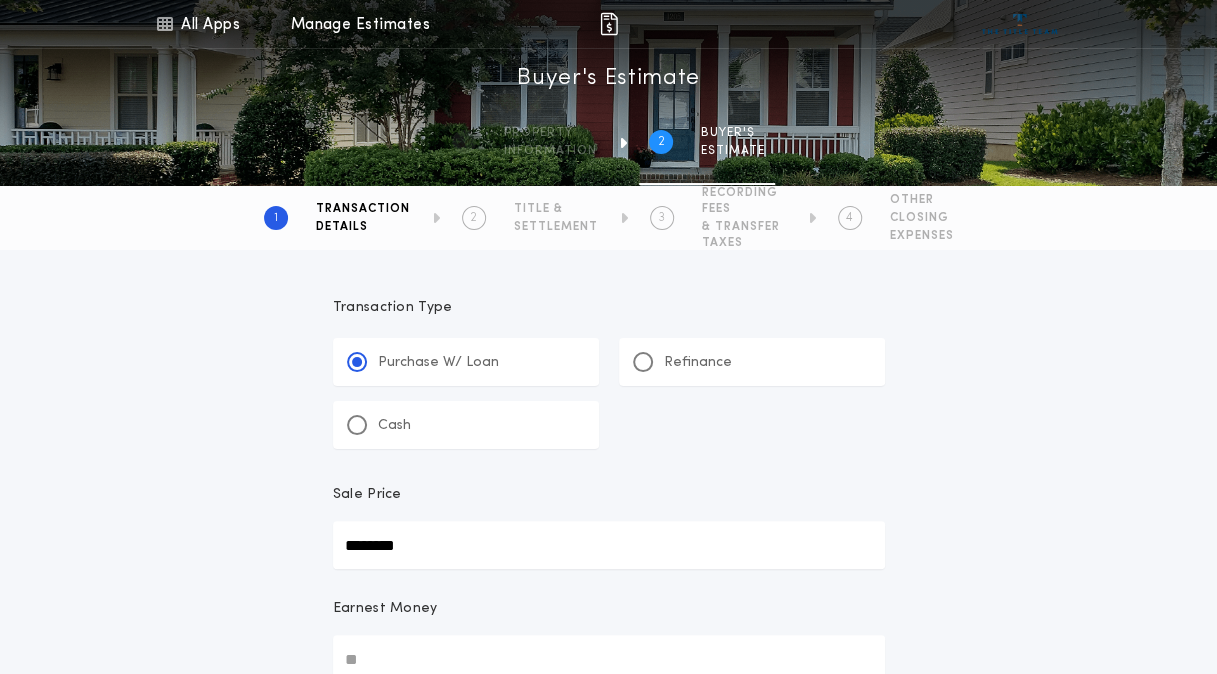 type on "********" 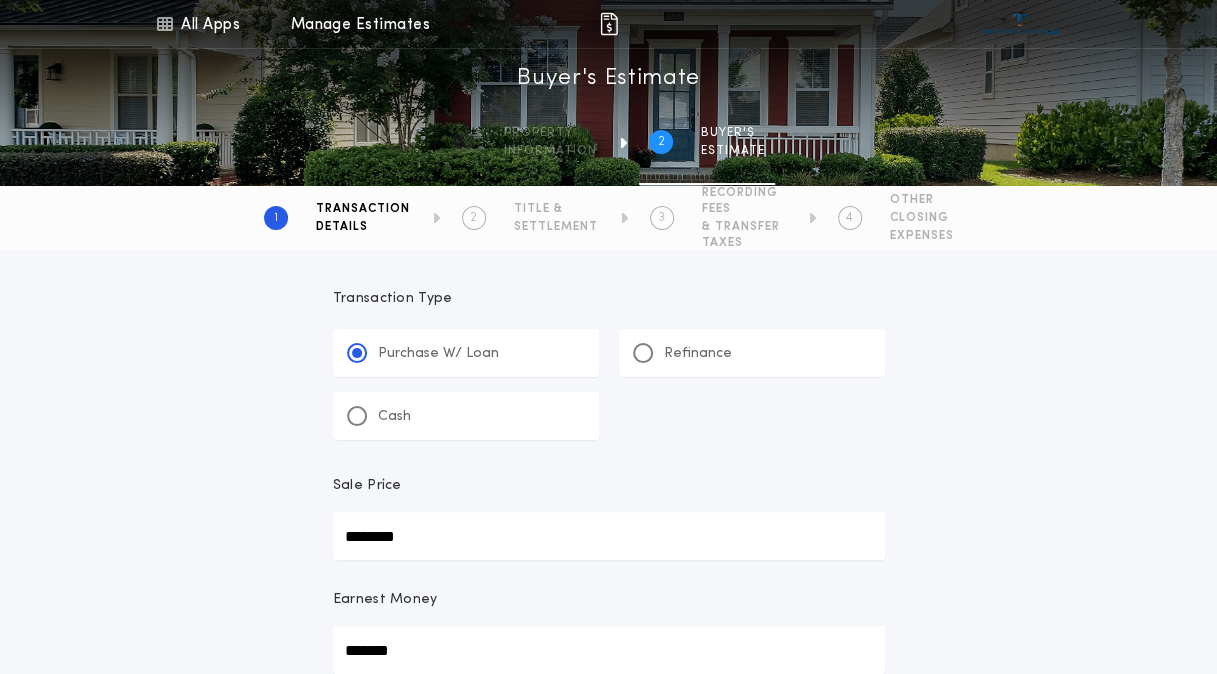 type on "*******" 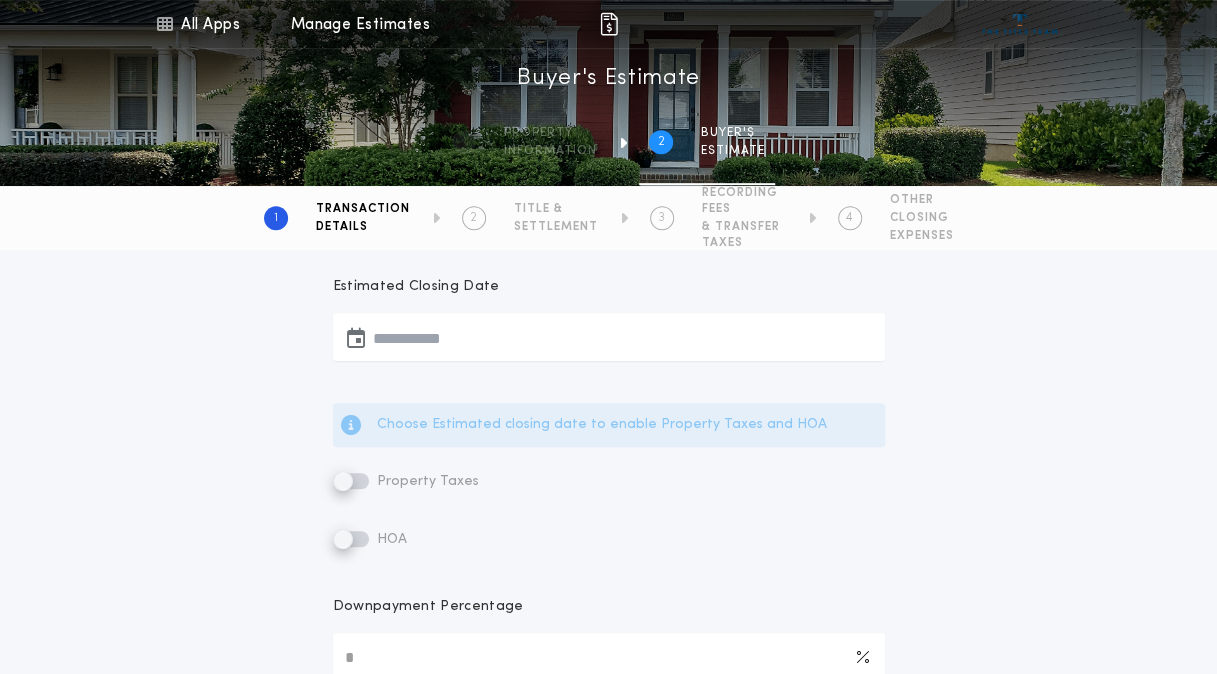 click at bounding box center (356, 337) 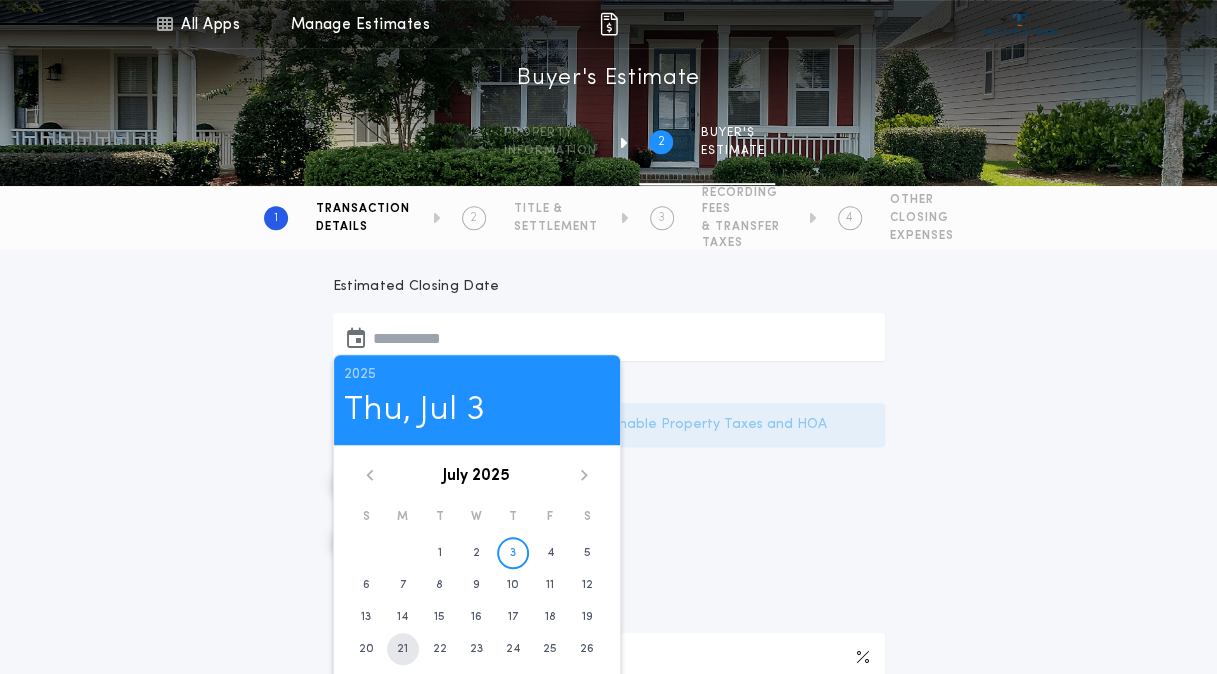 click on "21" at bounding box center (440, 553) 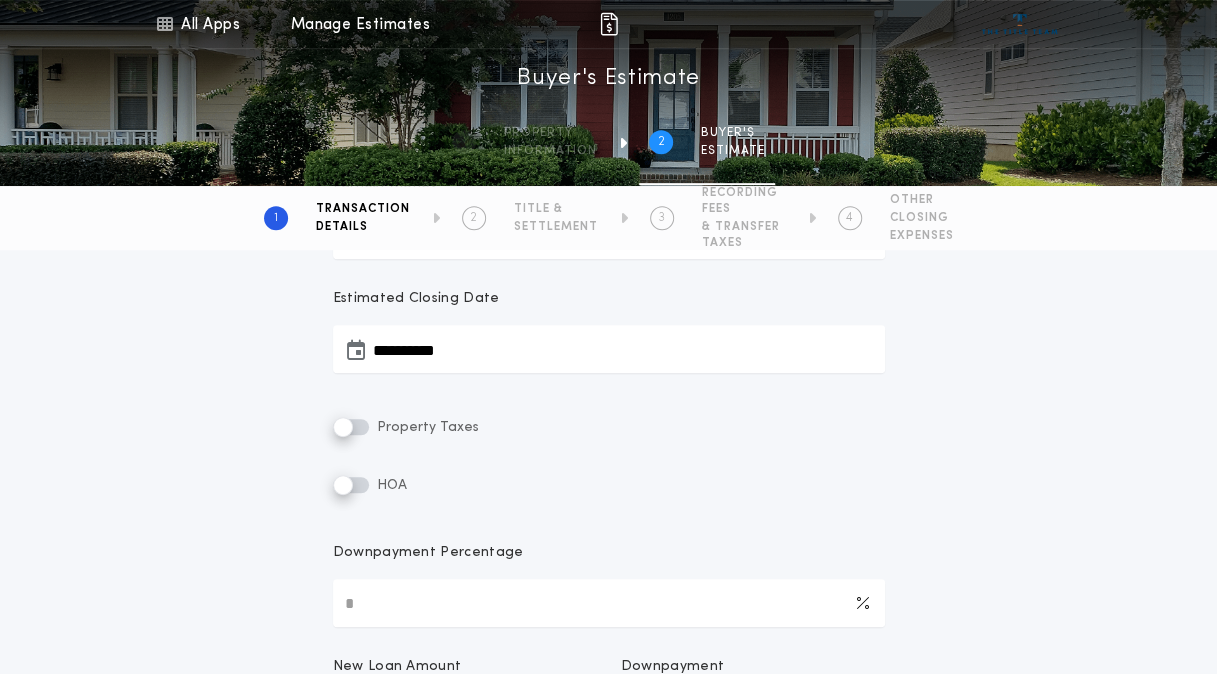 scroll, scrollTop: 423, scrollLeft: 0, axis: vertical 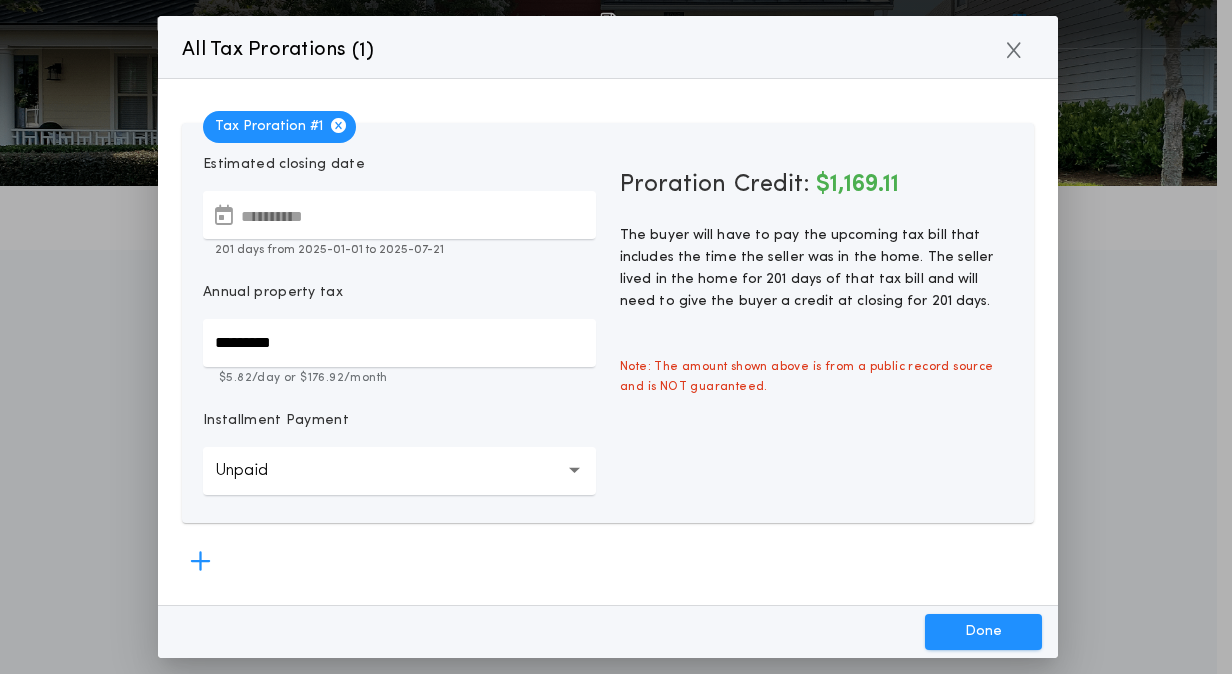 click on "*********" at bounding box center [399, 343] 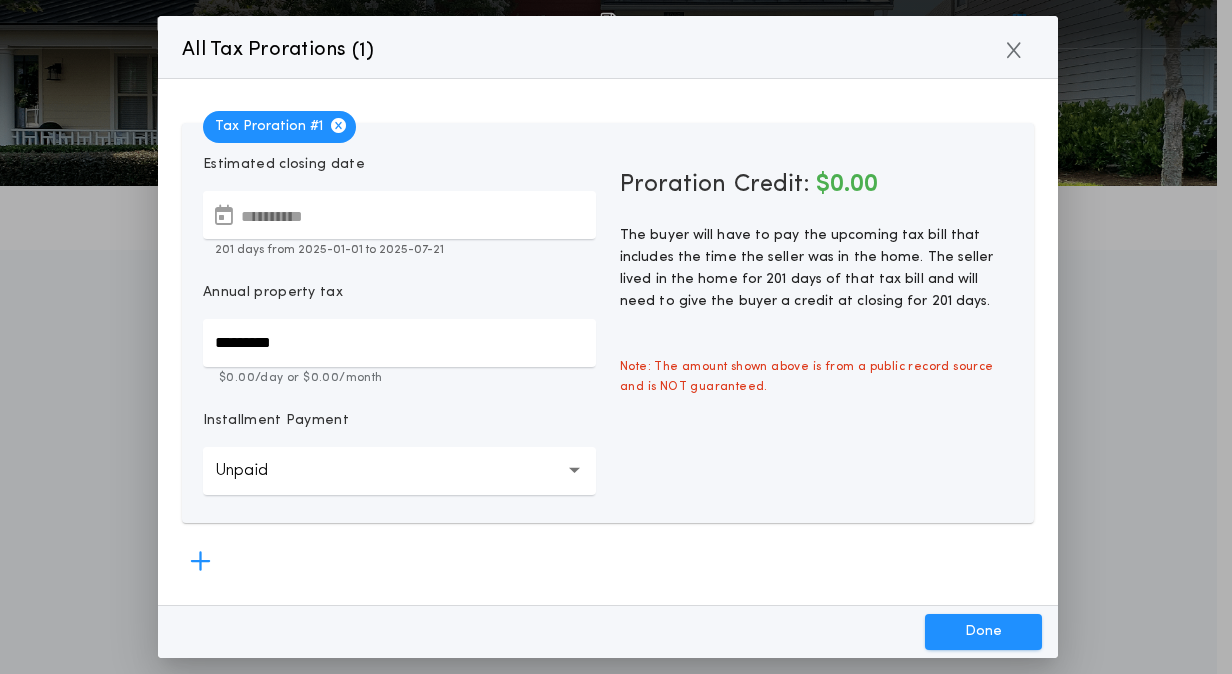 type on "*********" 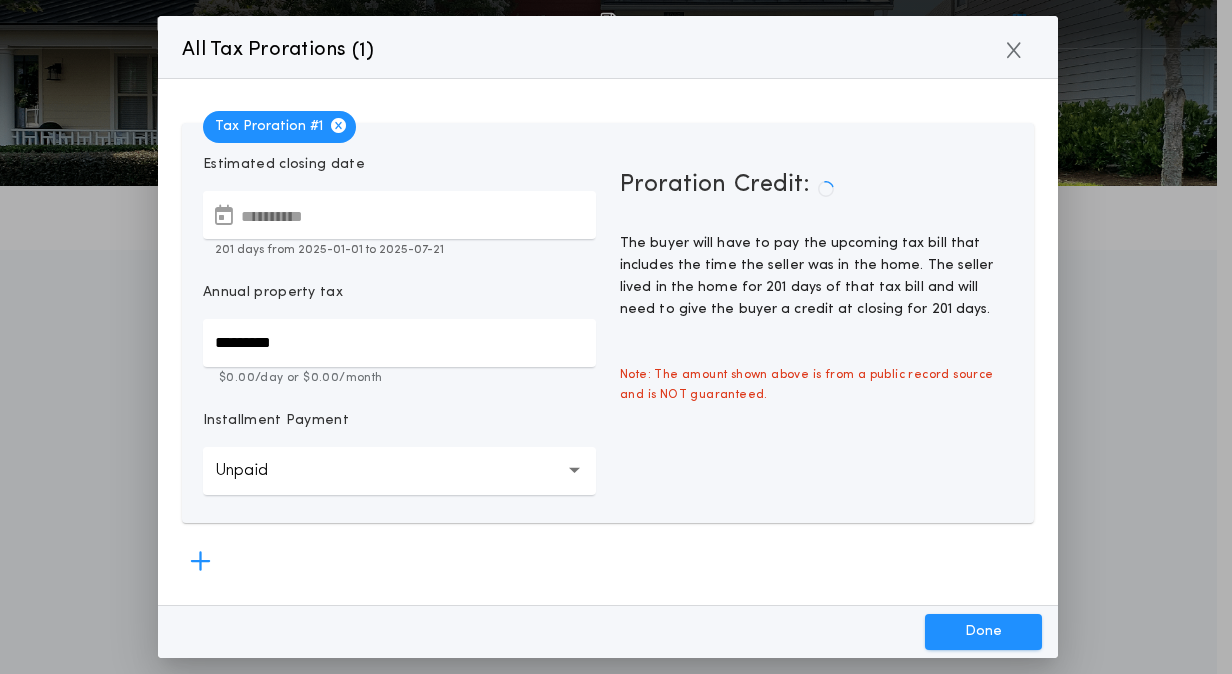 click on "Unpaid ******" at bounding box center (399, 471) 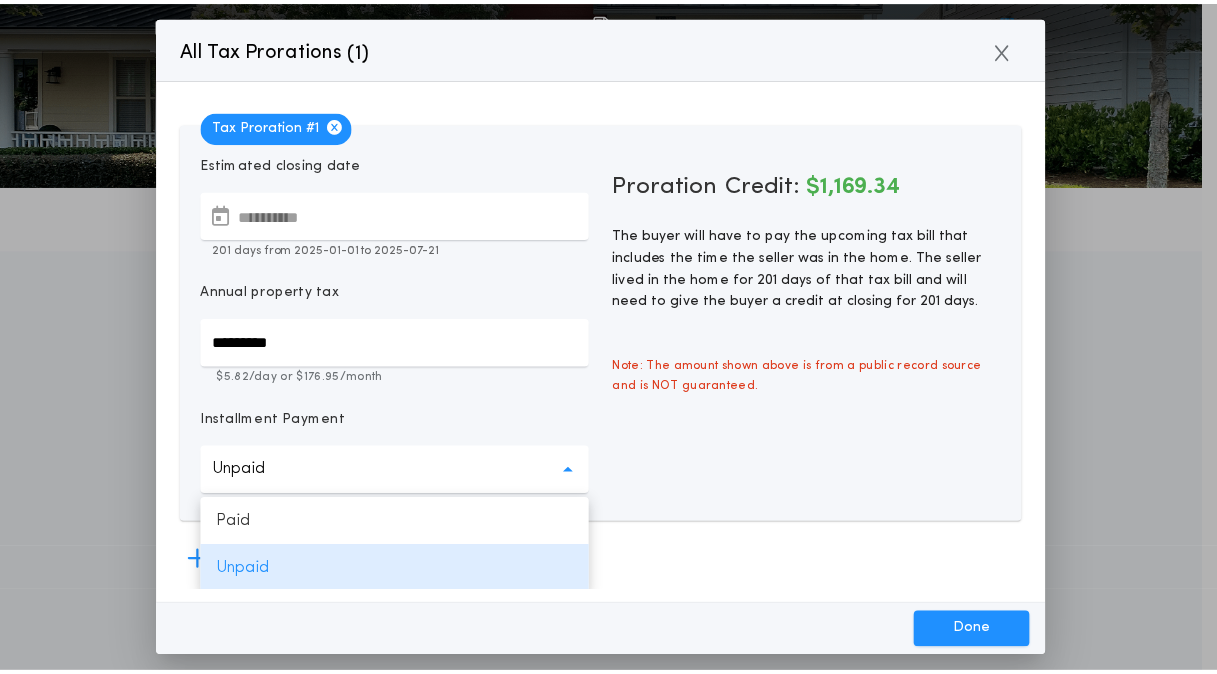 scroll, scrollTop: 2, scrollLeft: 0, axis: vertical 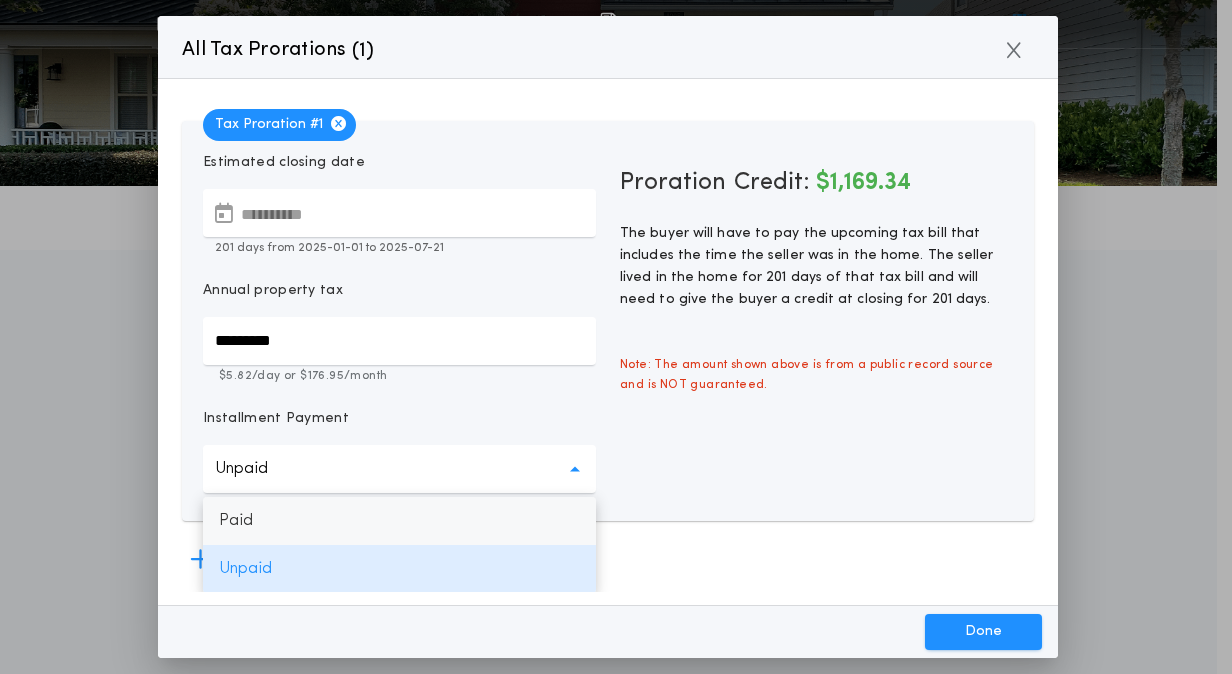 click on "Paid" at bounding box center (399, 521) 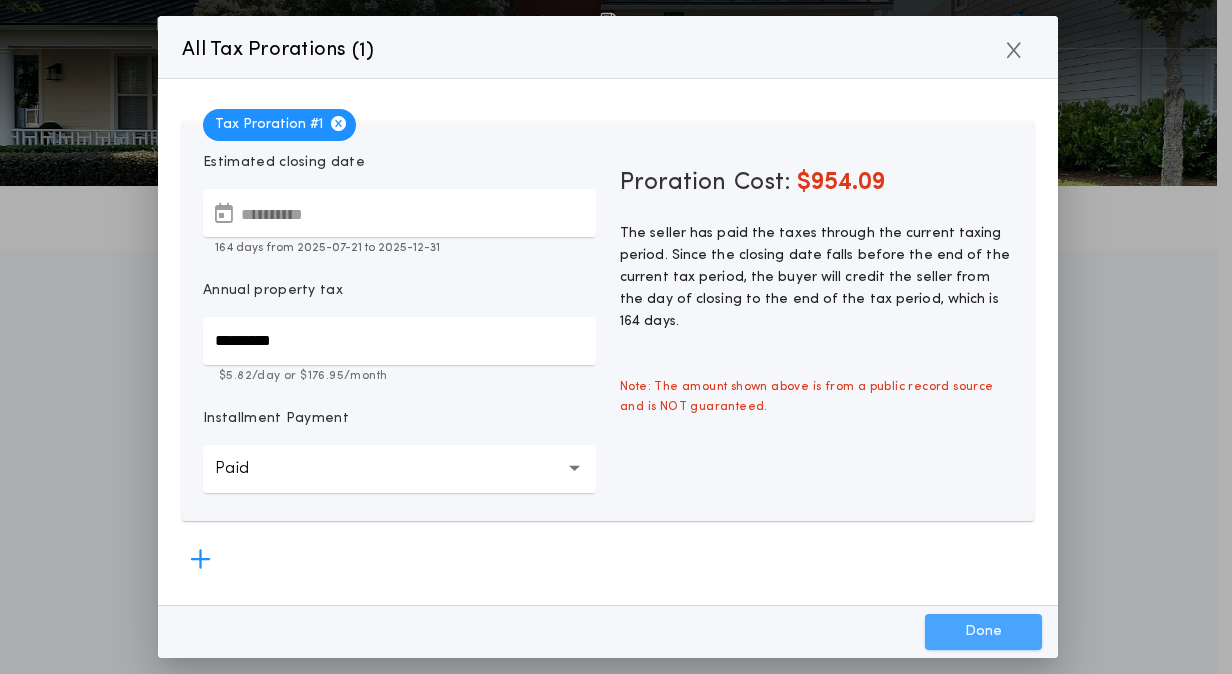 click on "Done" at bounding box center [983, 632] 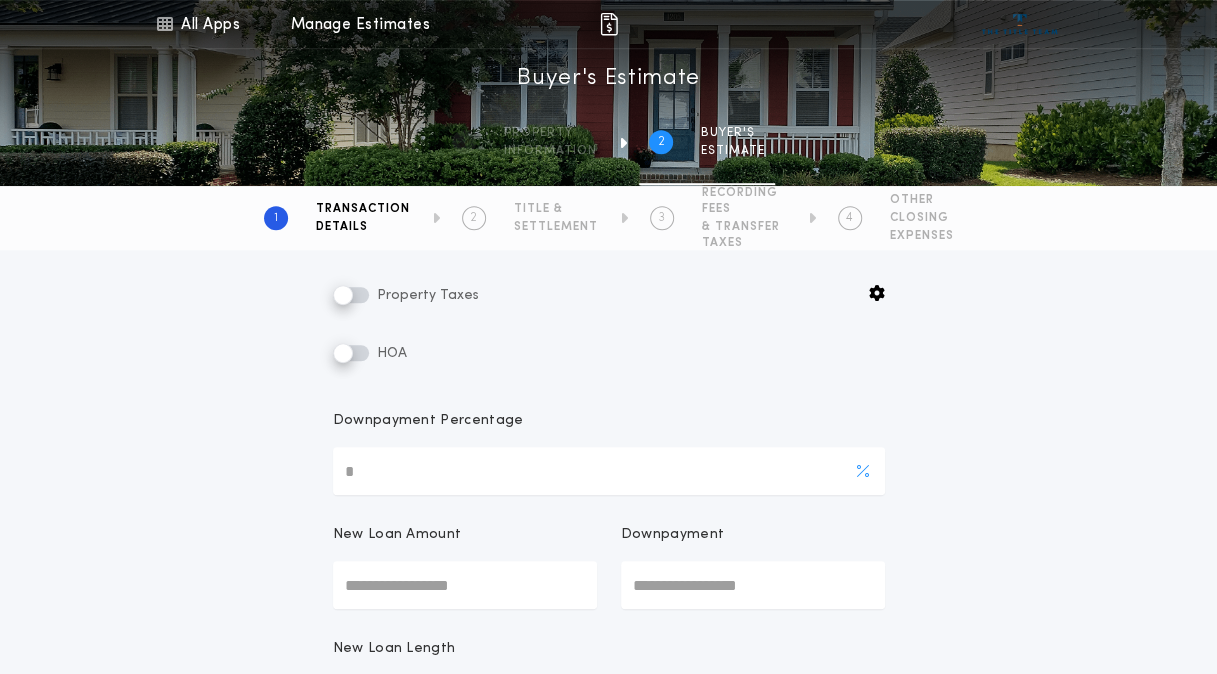 click on "Downpayment Percentage" at bounding box center (609, 471) 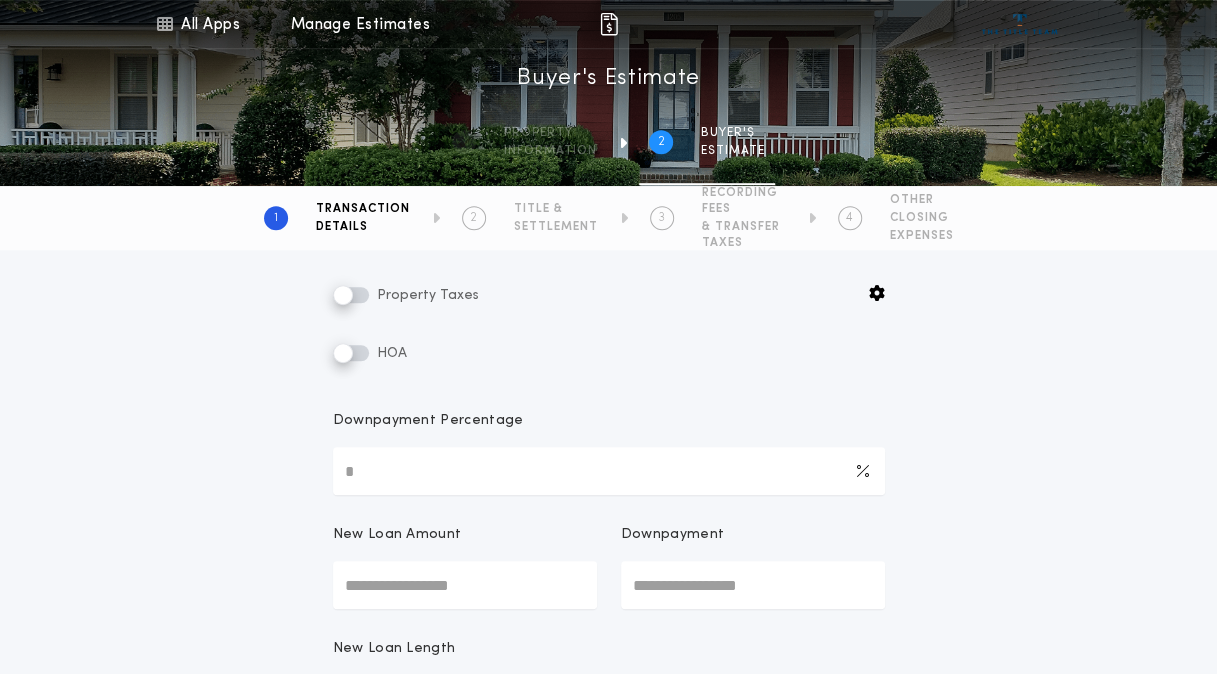 click on "New Loan Amount" at bounding box center [465, 585] 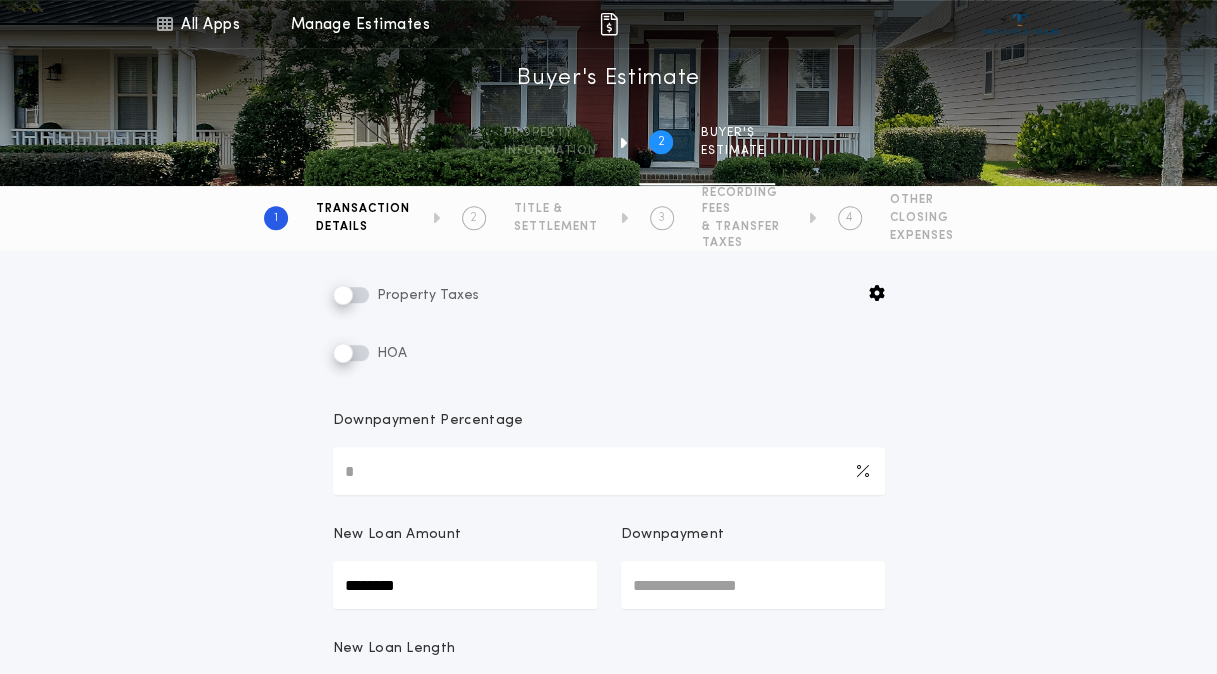 type on "********" 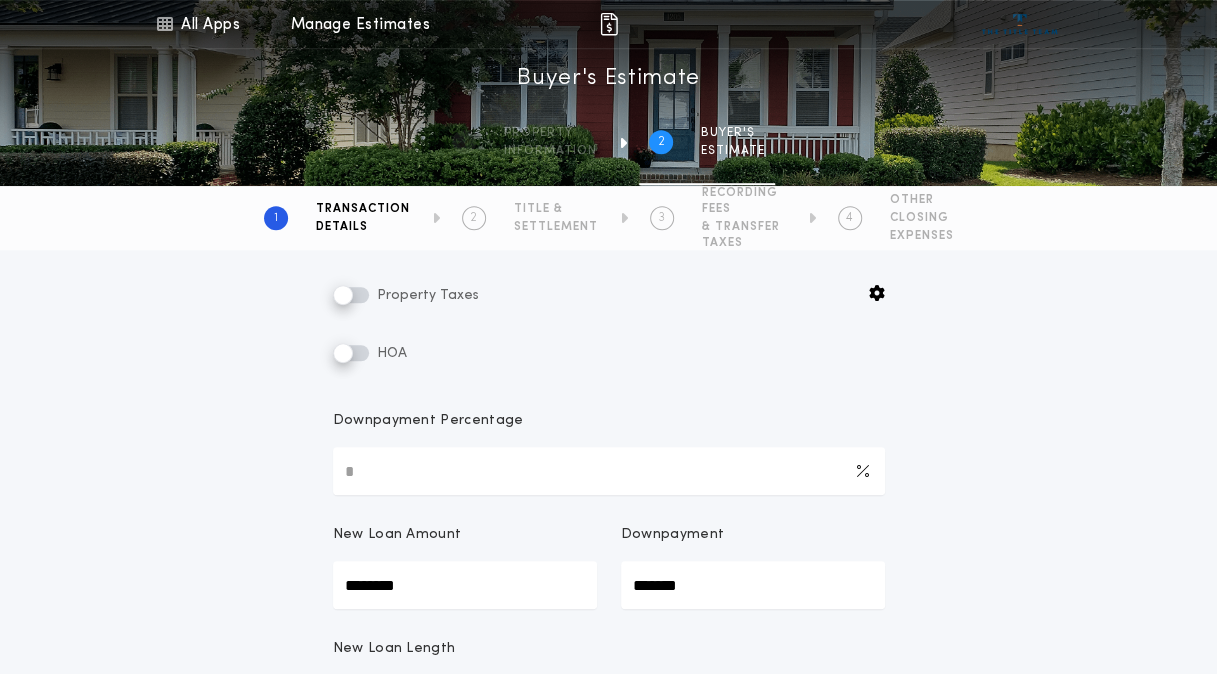 click on "*******" at bounding box center [753, 585] 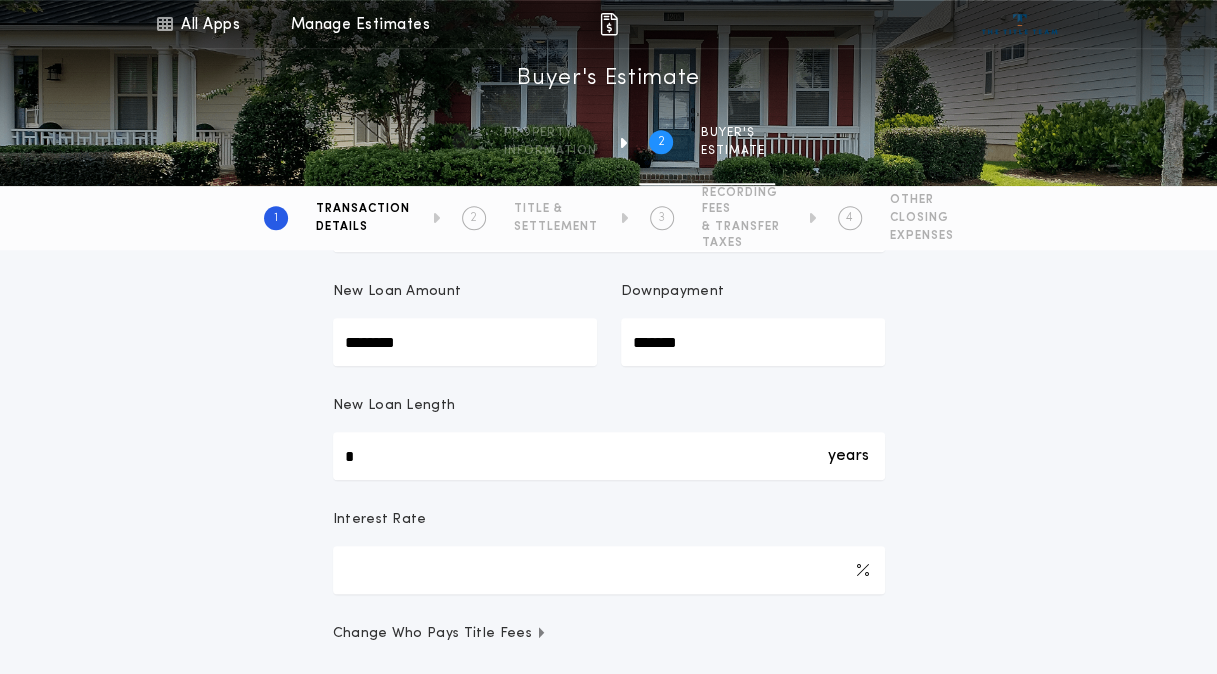 scroll, scrollTop: 800, scrollLeft: 0, axis: vertical 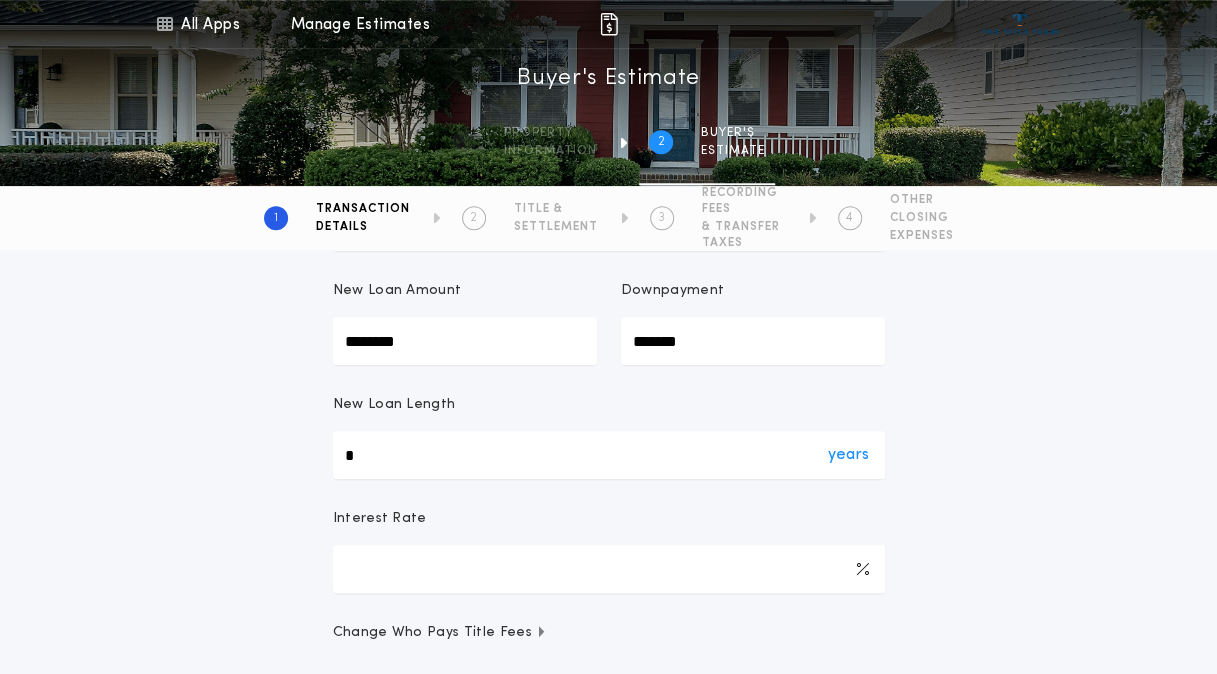 click on "years *" at bounding box center [609, 455] 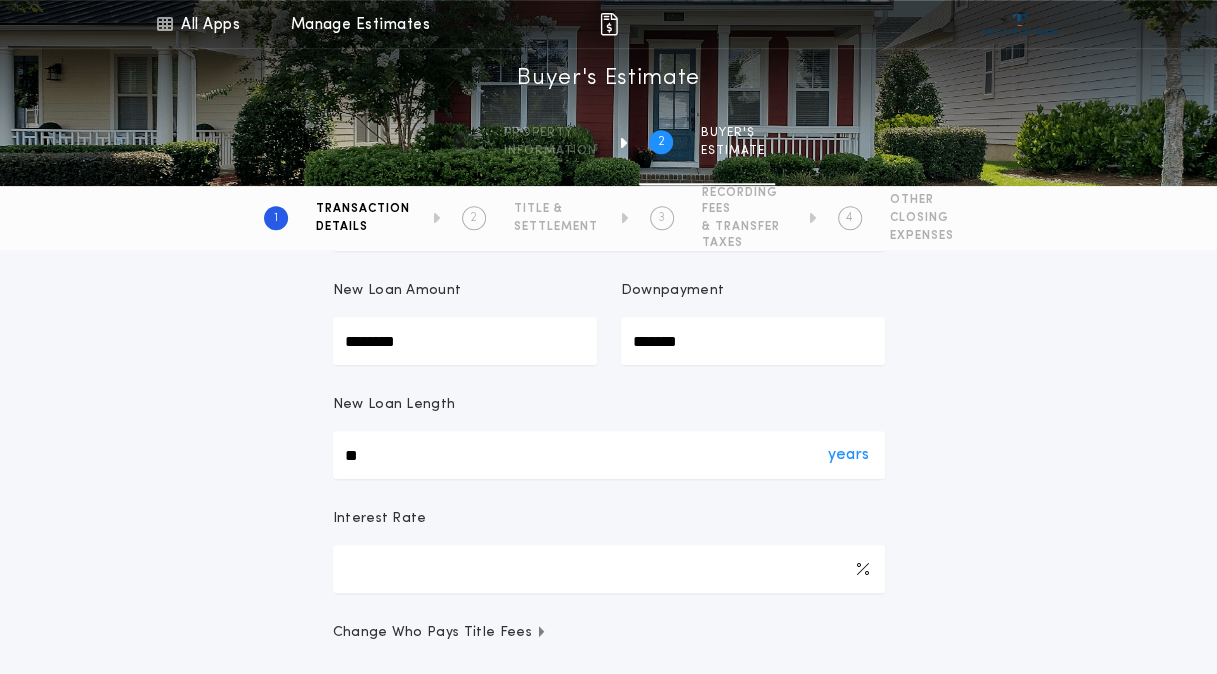 type on "**" 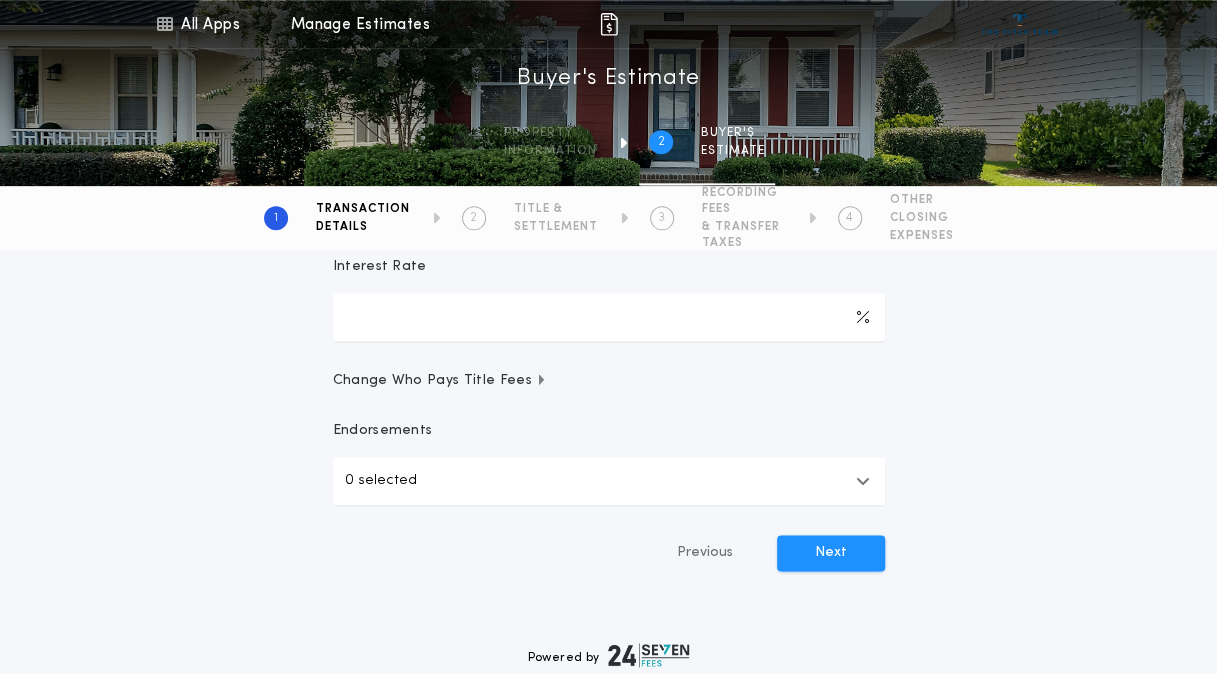 scroll, scrollTop: 1059, scrollLeft: 0, axis: vertical 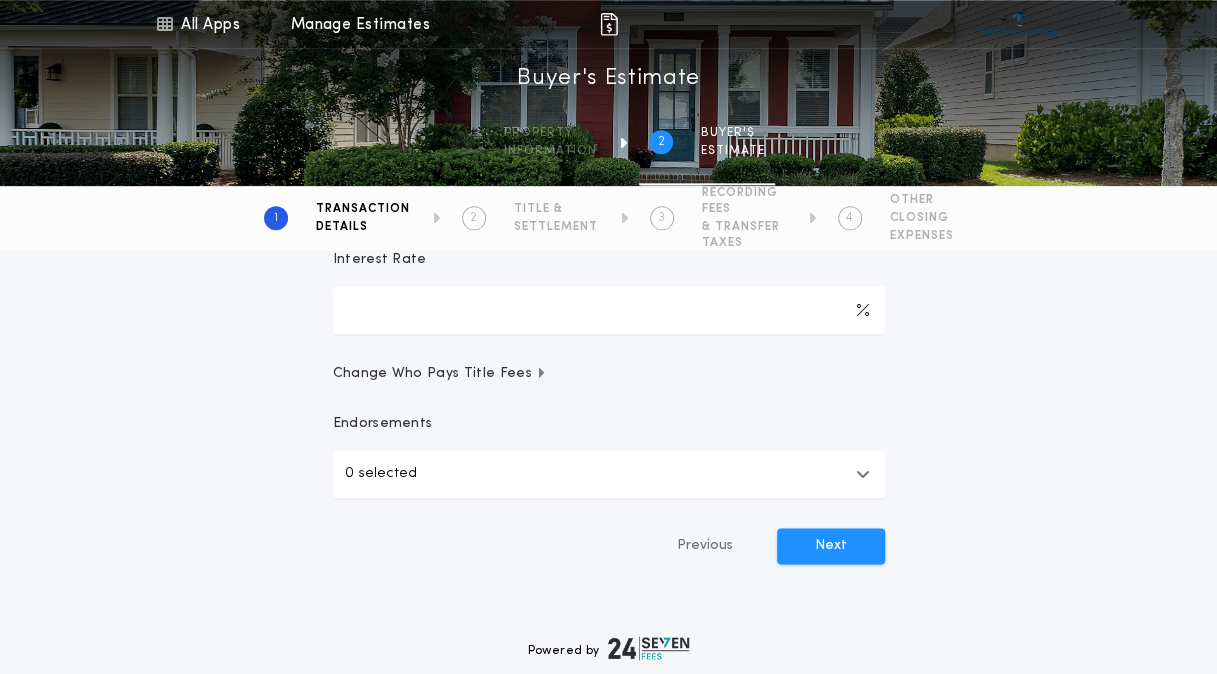 click on "0 selected" at bounding box center [609, 474] 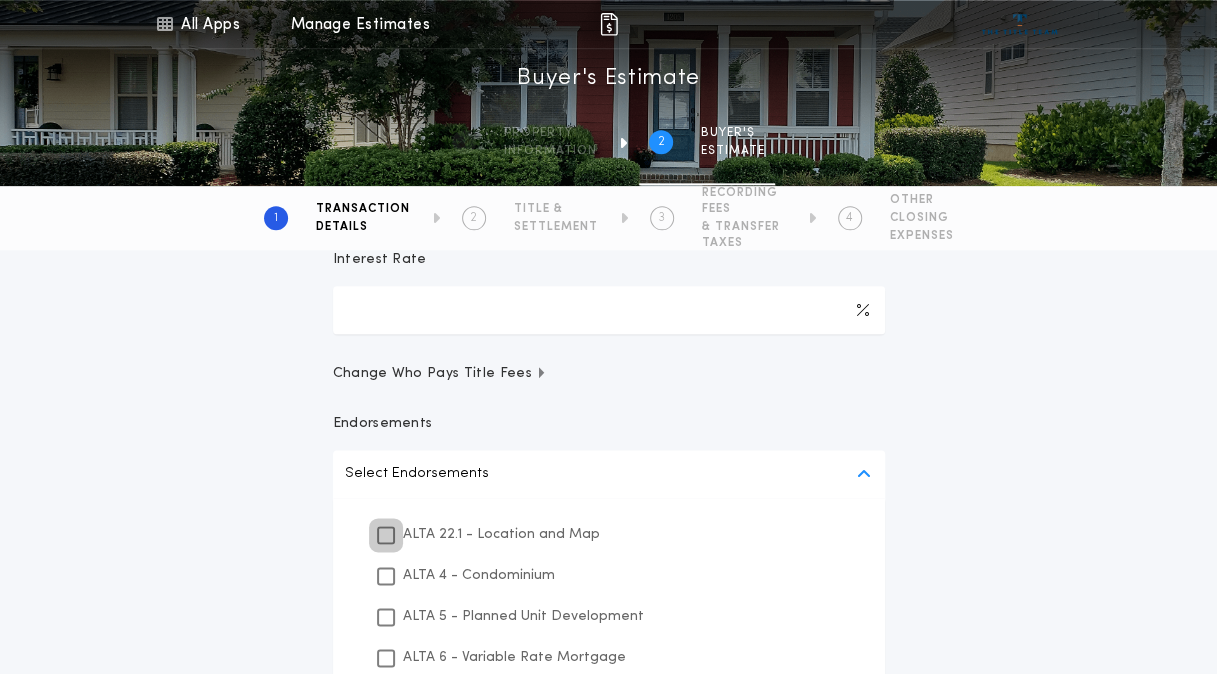 click at bounding box center [386, 535] 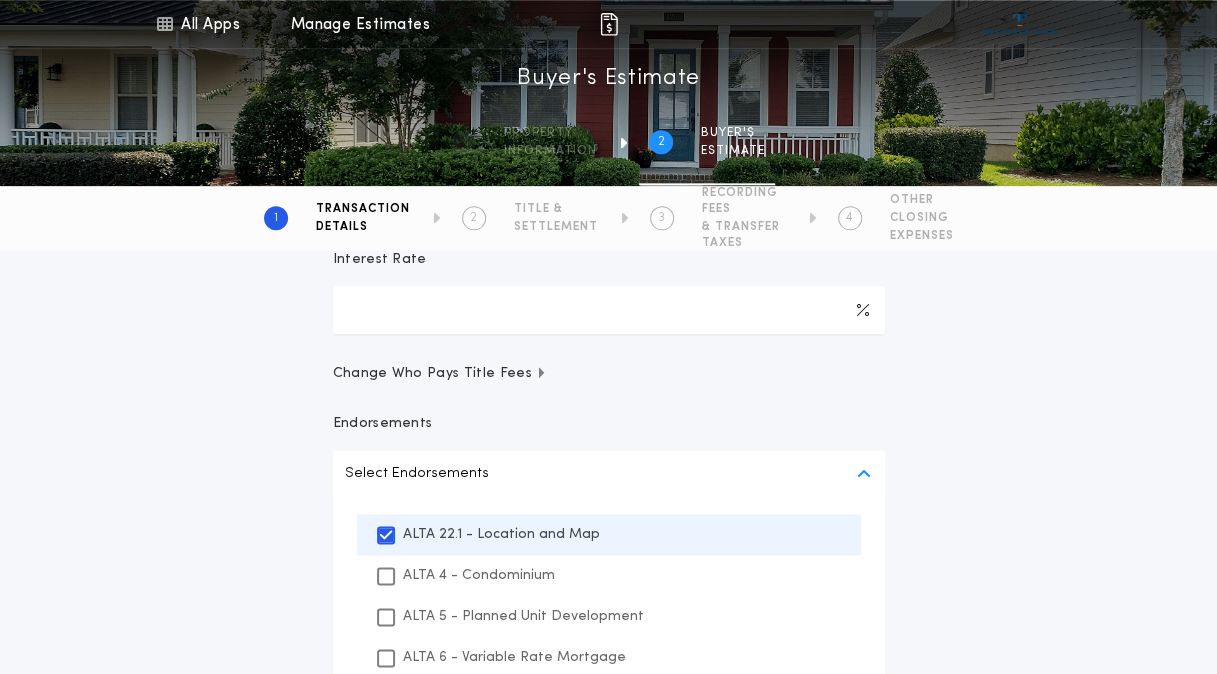 click on "**********" at bounding box center [608, 85] 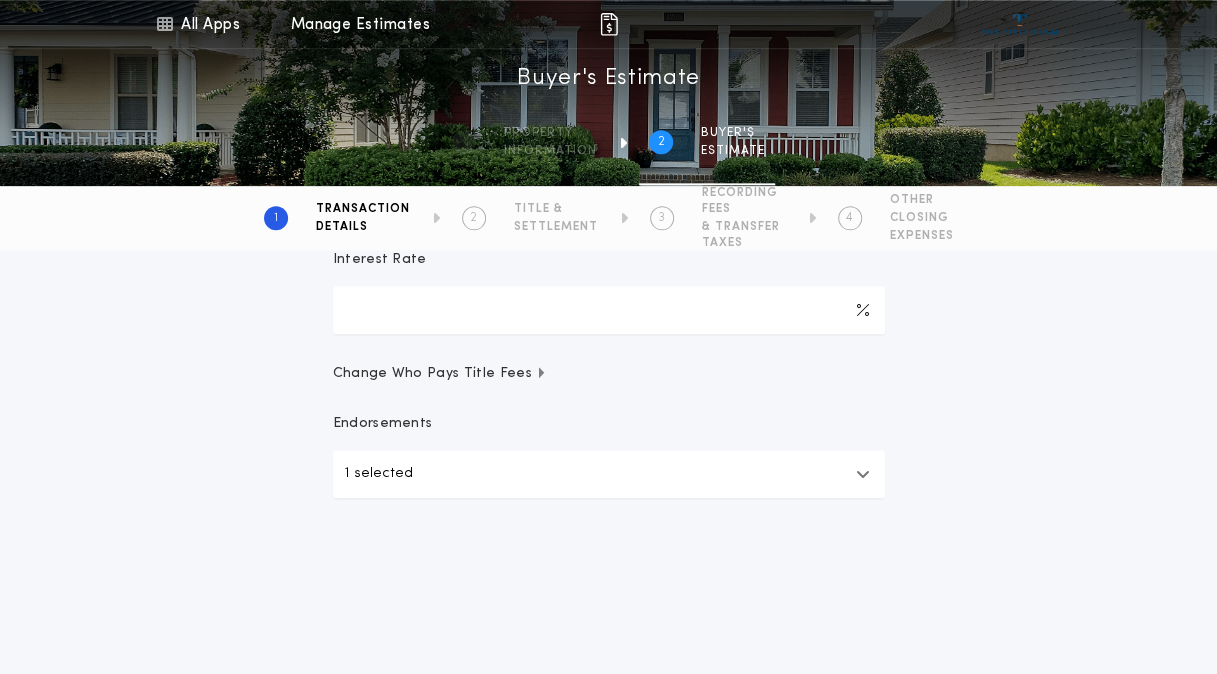 scroll, scrollTop: 1165, scrollLeft: 0, axis: vertical 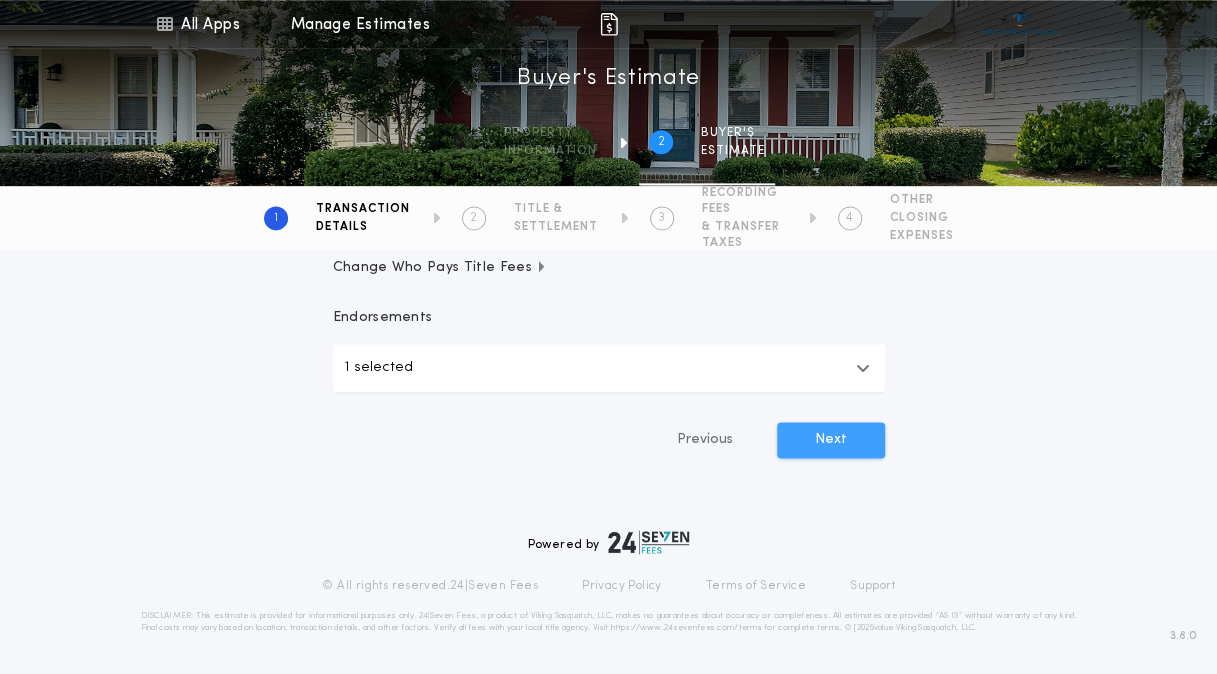 click on "Next" at bounding box center [831, 440] 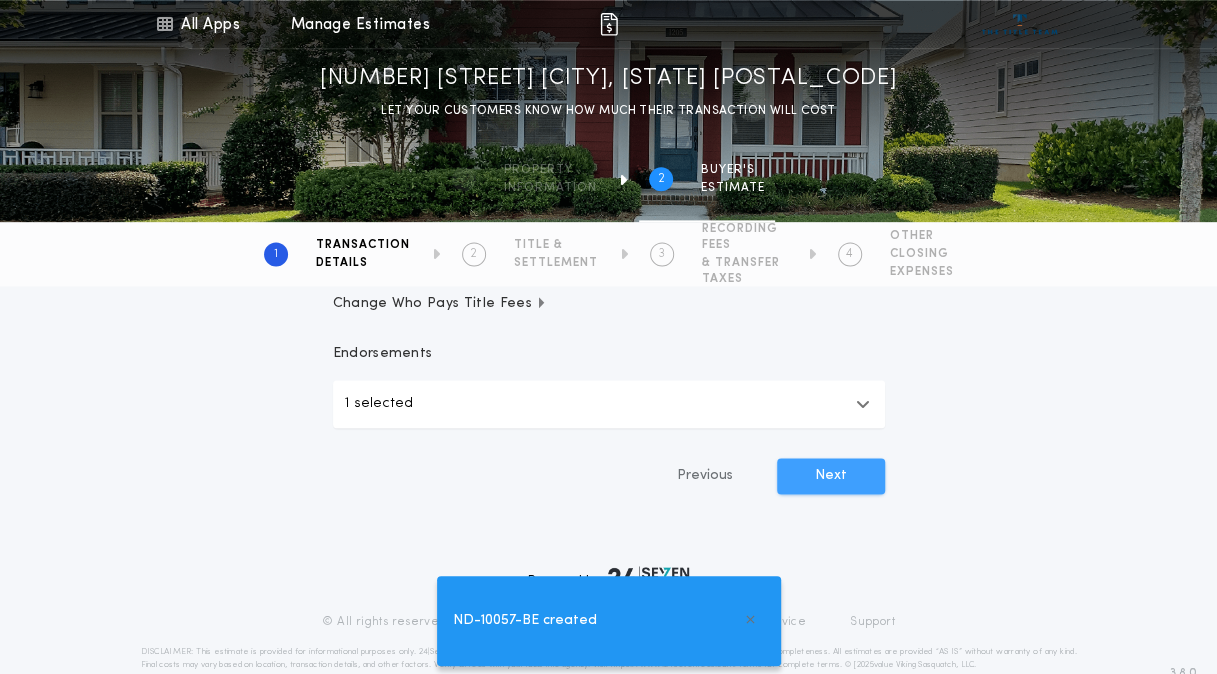 scroll, scrollTop: 1201, scrollLeft: 0, axis: vertical 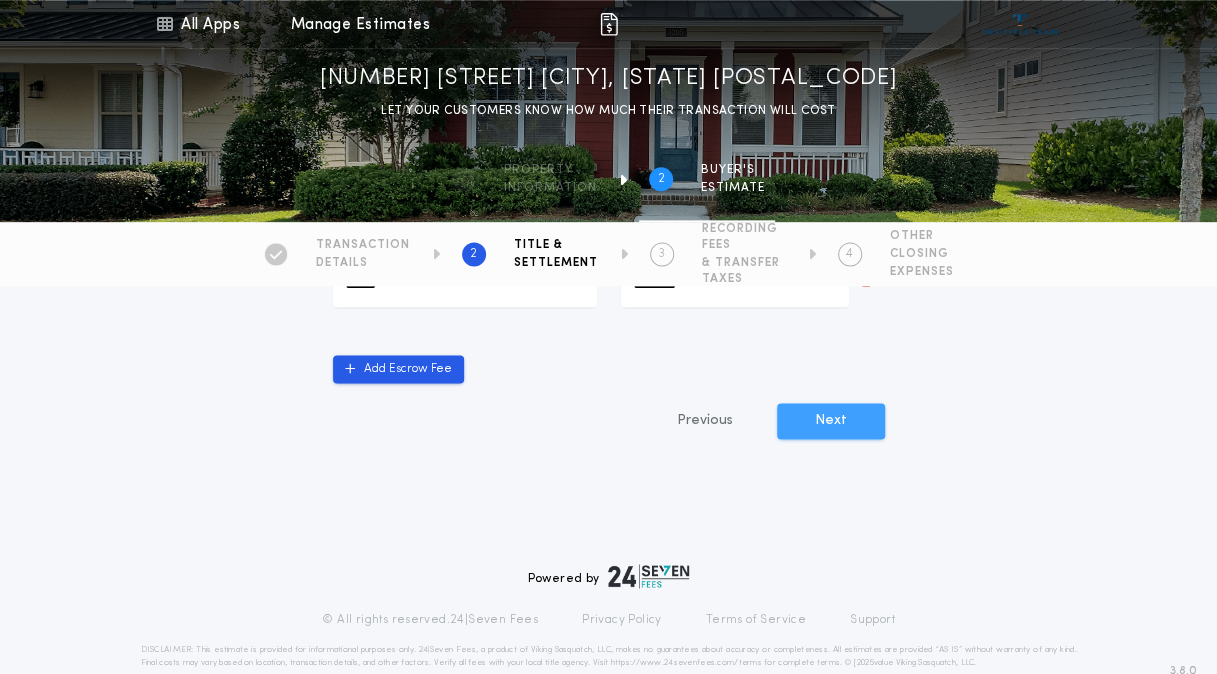 click on "Next" at bounding box center [831, 421] 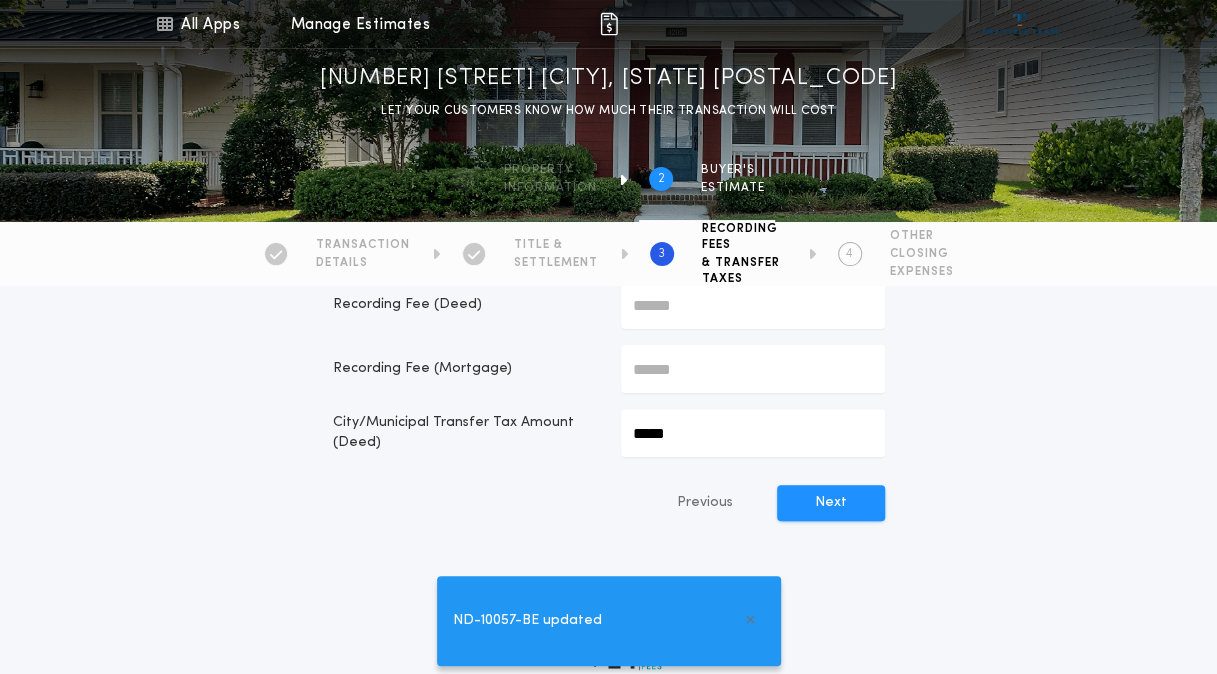scroll, scrollTop: 98, scrollLeft: 0, axis: vertical 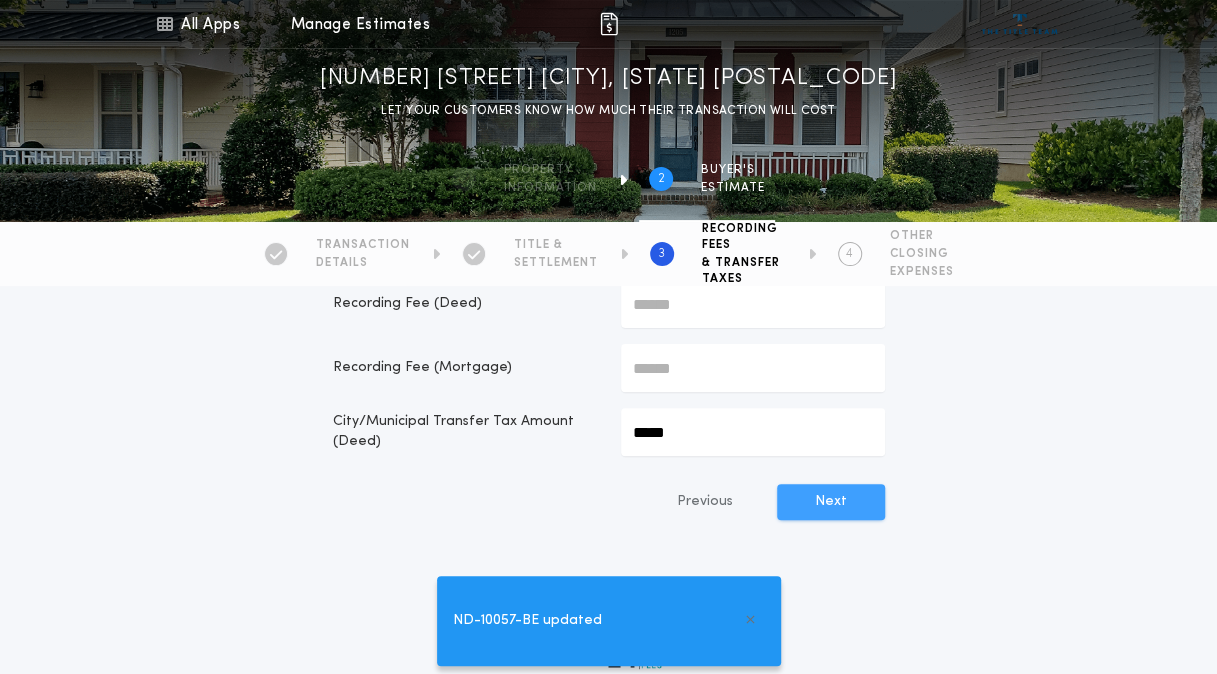 click on "Next" at bounding box center [831, 502] 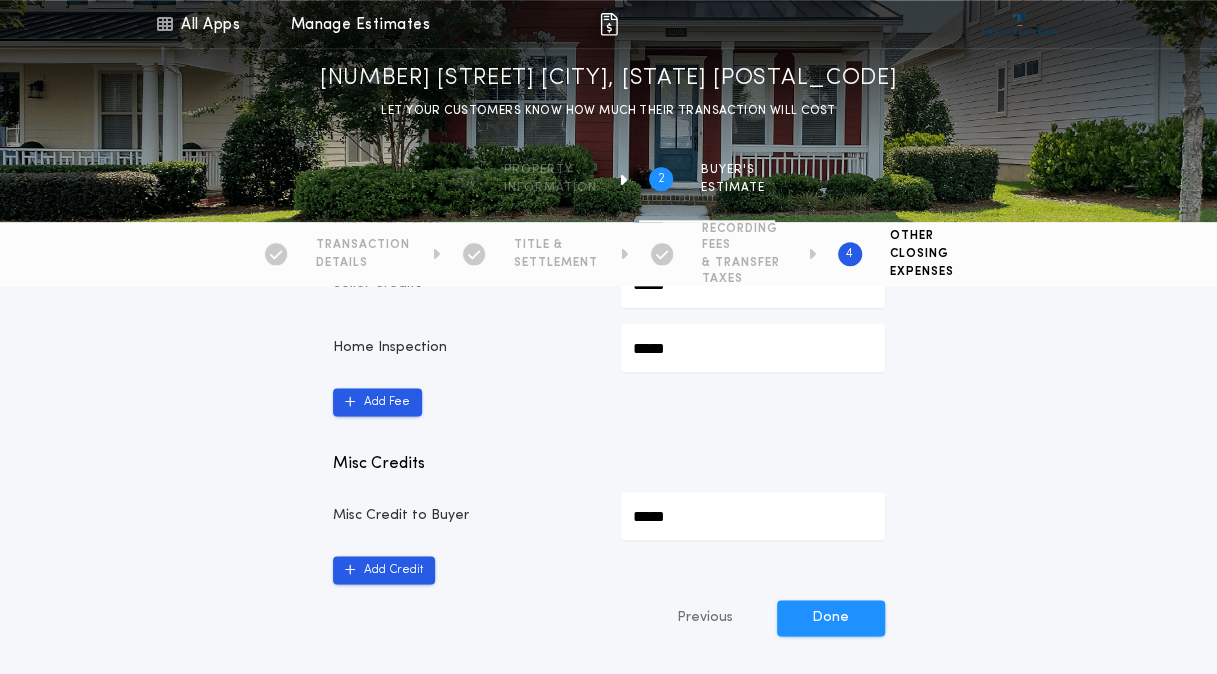scroll, scrollTop: 1087, scrollLeft: 0, axis: vertical 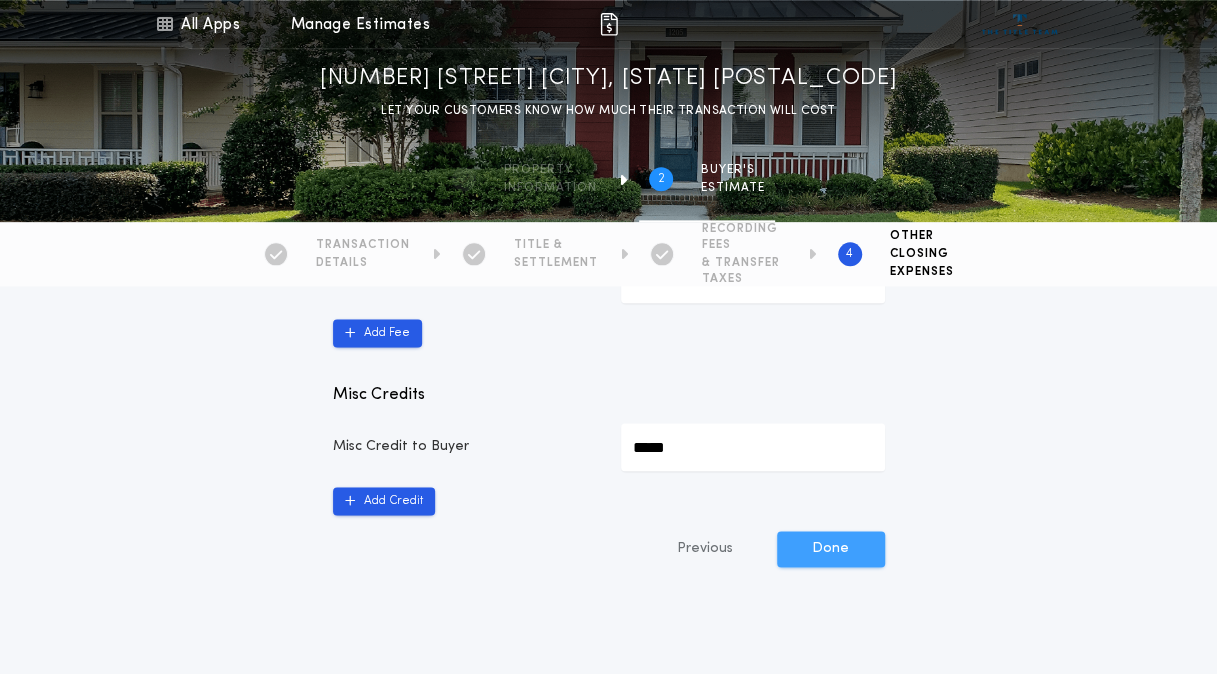 click on "Done" at bounding box center [831, 549] 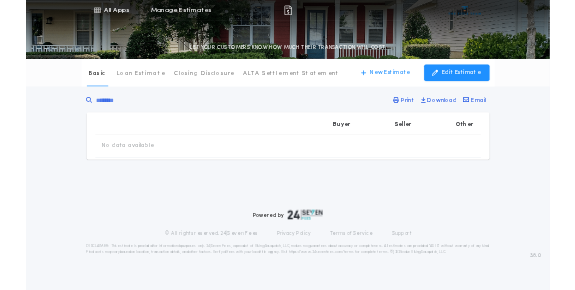 scroll, scrollTop: 0, scrollLeft: 0, axis: both 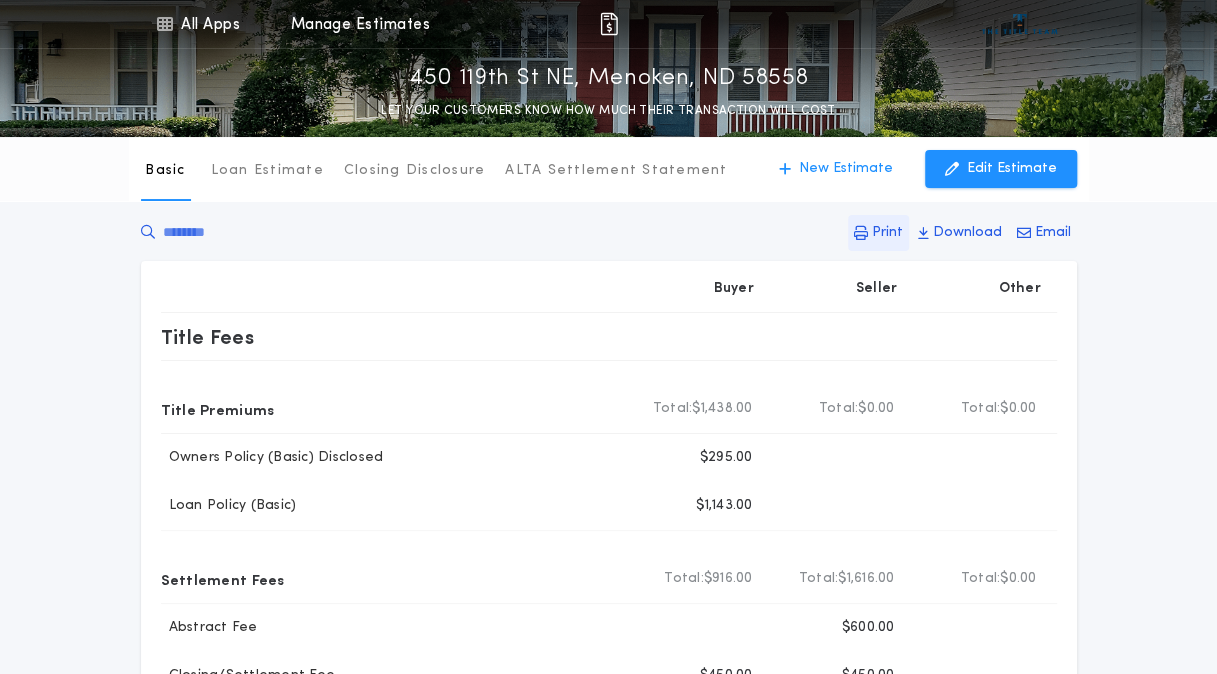 click on "Print" at bounding box center (887, 233) 